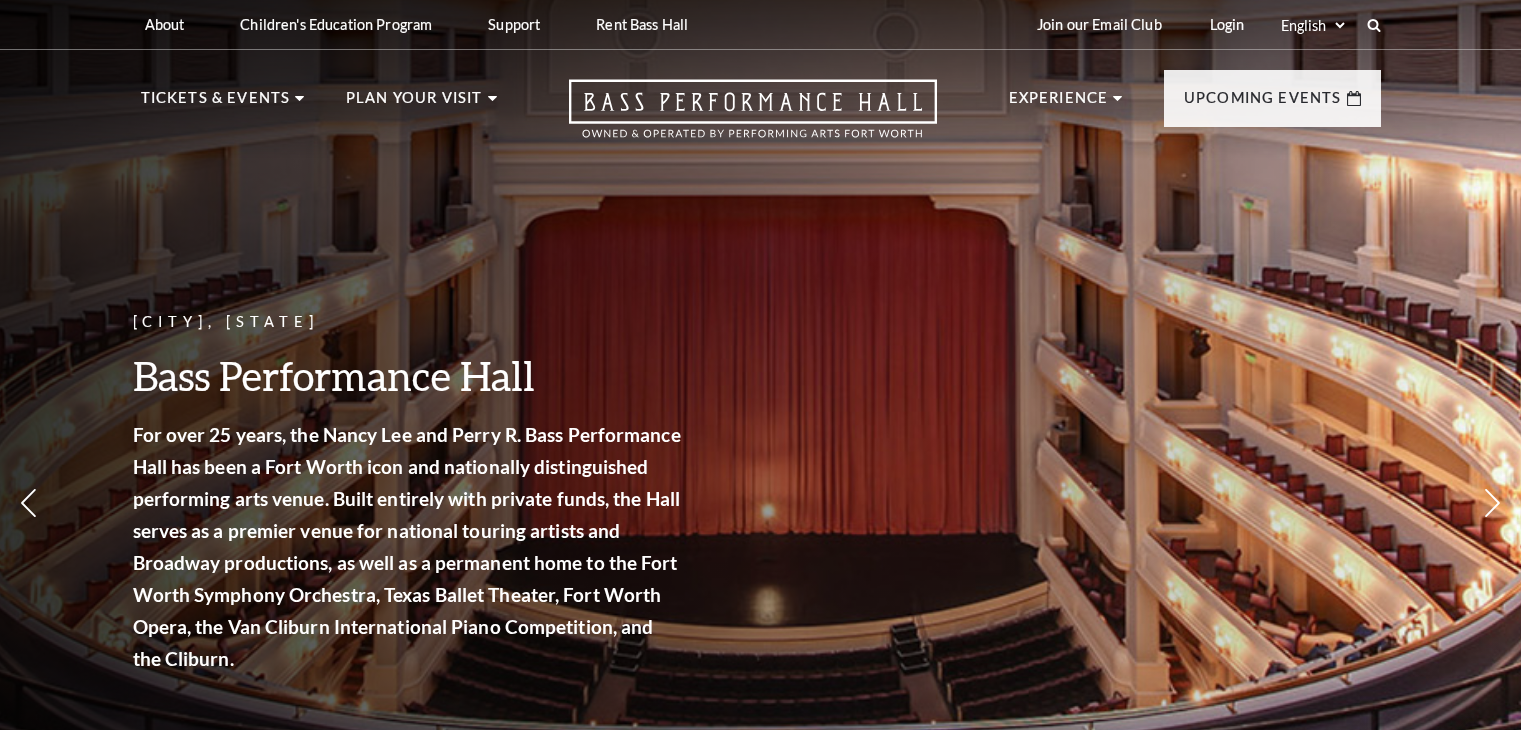 scroll, scrollTop: 0, scrollLeft: 0, axis: both 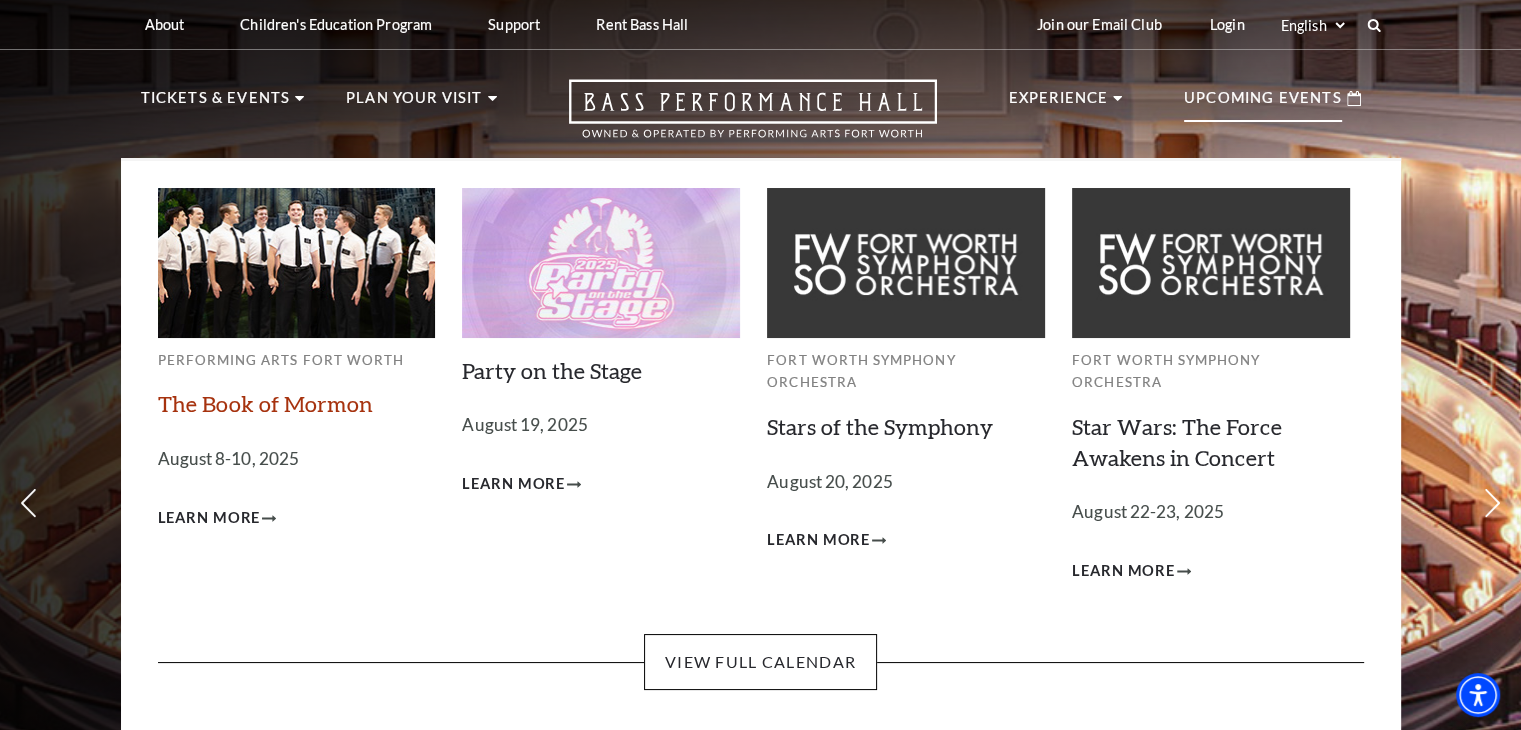 click on "The Book of Mormon" at bounding box center [265, 403] 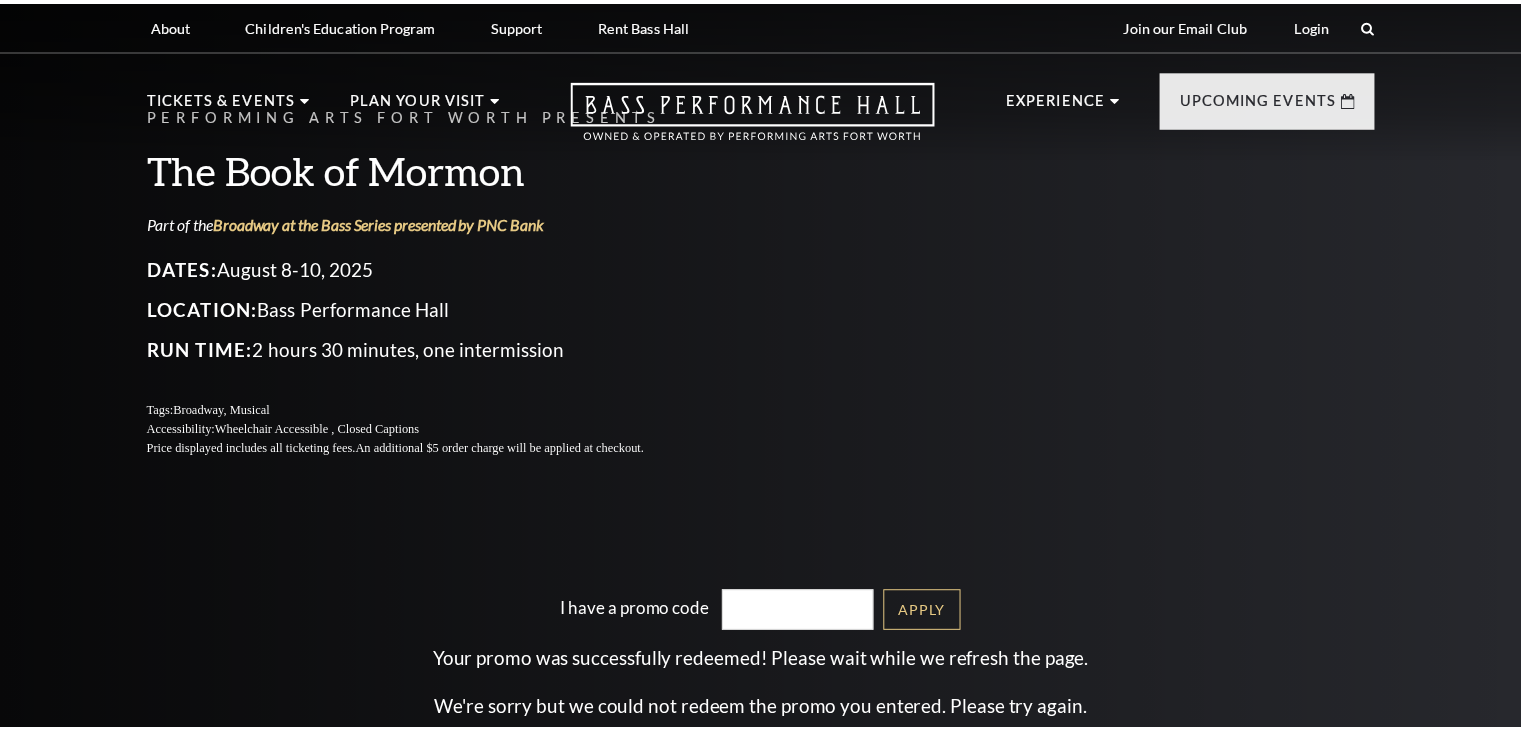 scroll, scrollTop: 0, scrollLeft: 0, axis: both 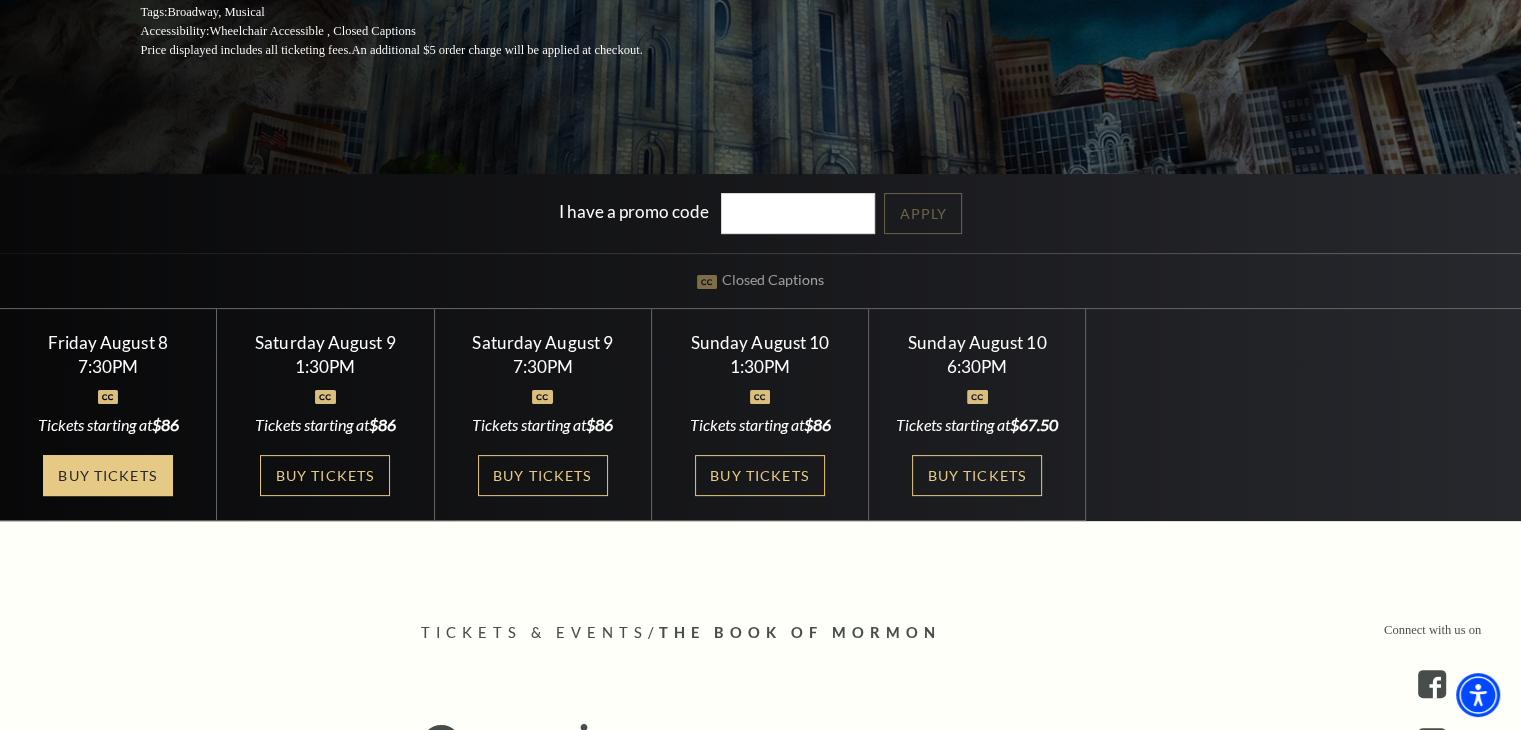 click on "Buy Tickets" at bounding box center [108, 475] 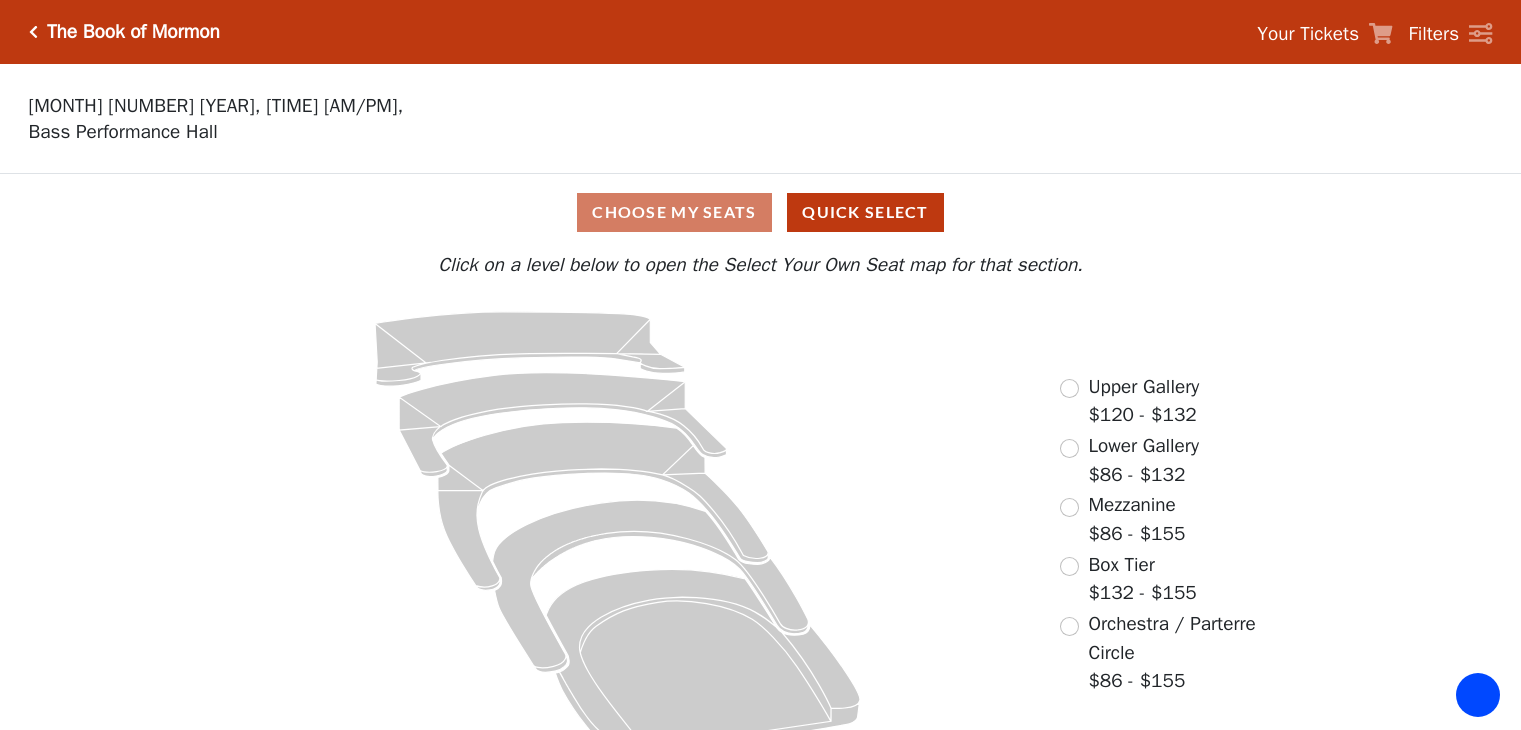 scroll, scrollTop: 0, scrollLeft: 0, axis: both 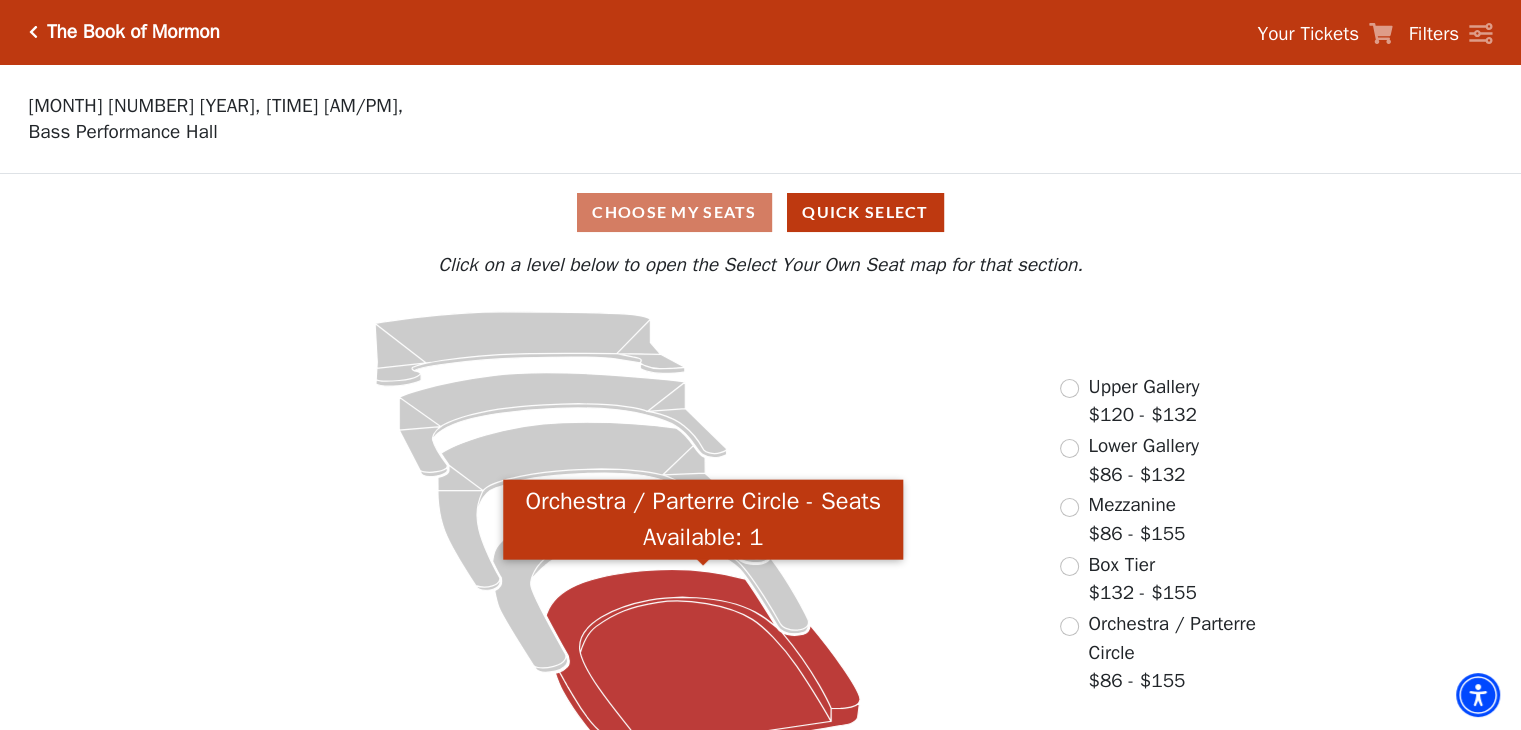 click 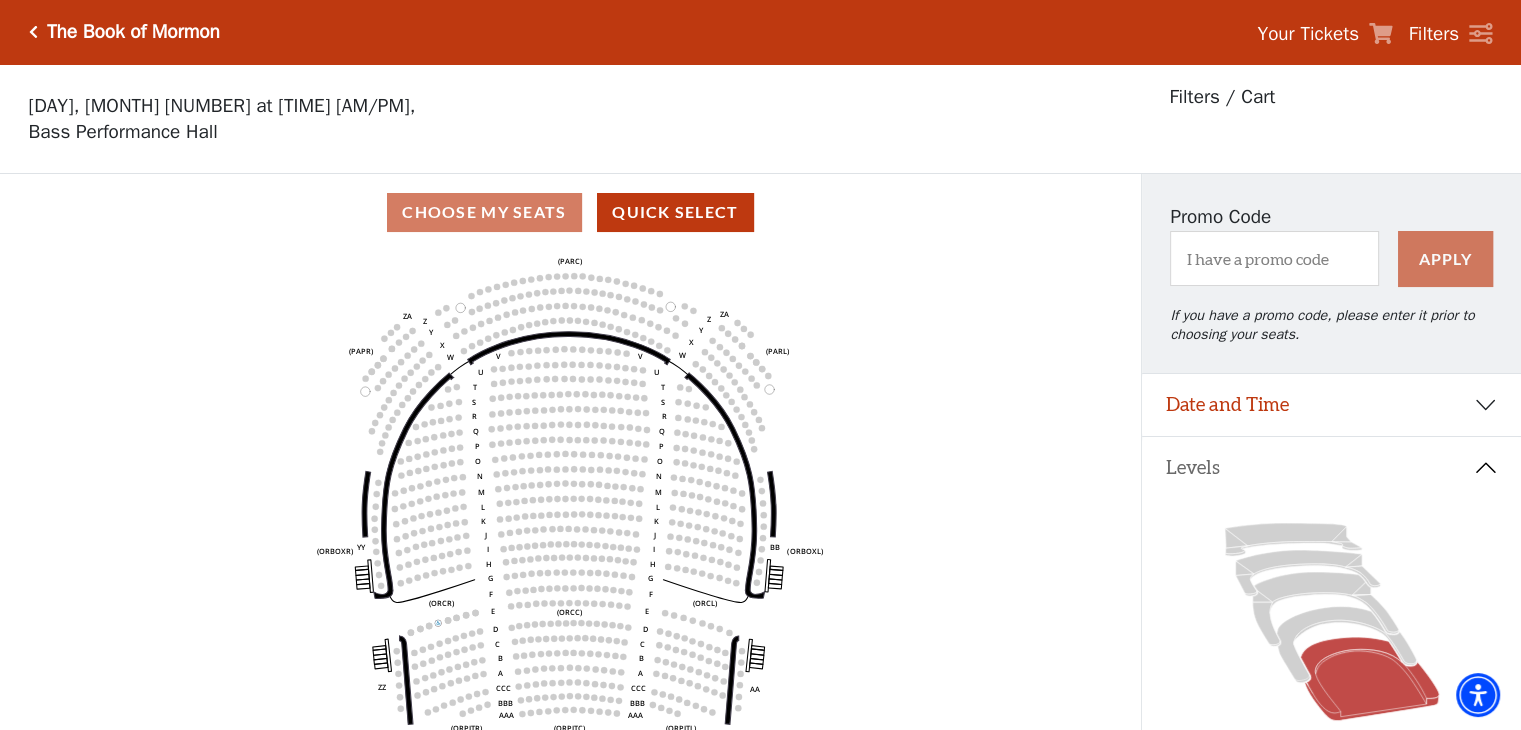 scroll, scrollTop: 92, scrollLeft: 0, axis: vertical 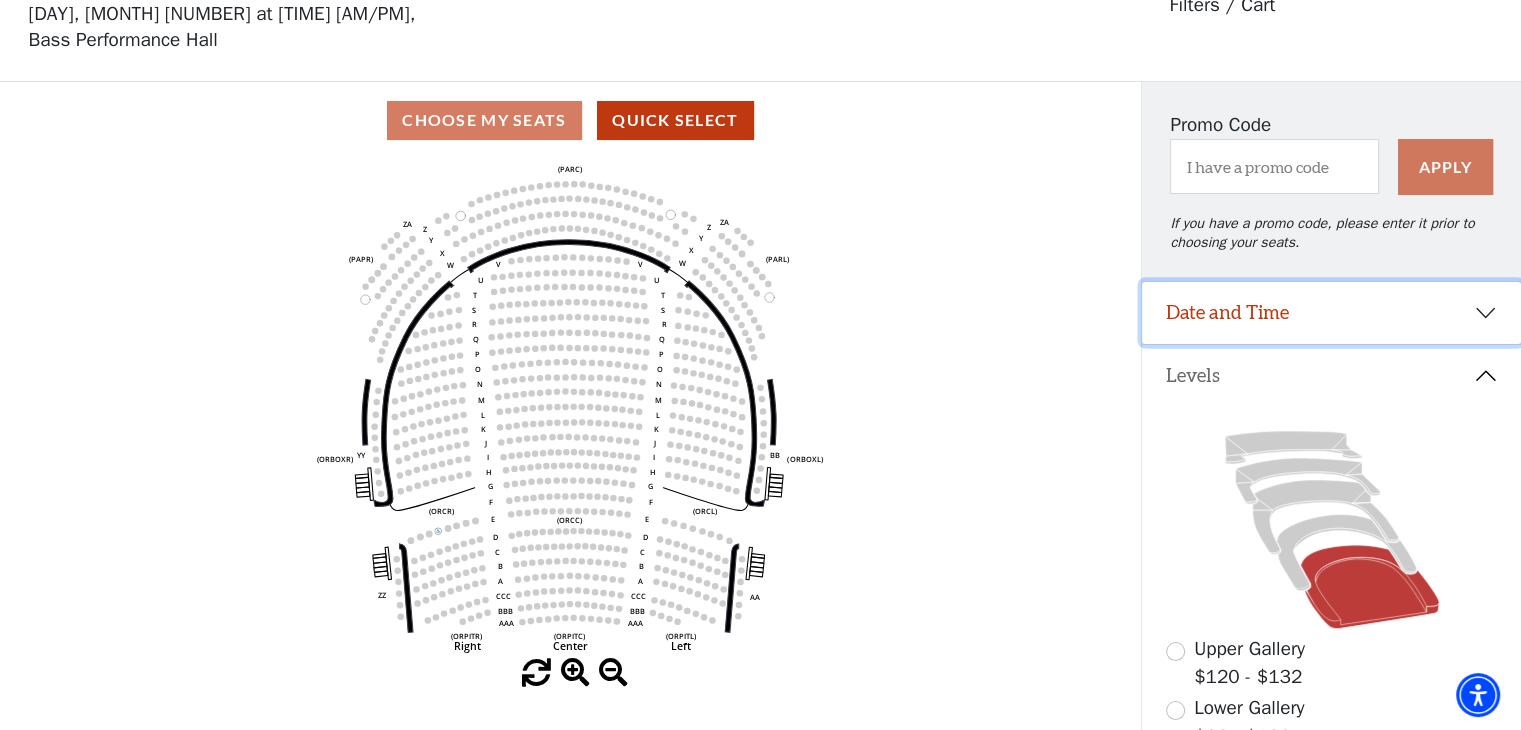 click on "Date and Time" at bounding box center (1331, 313) 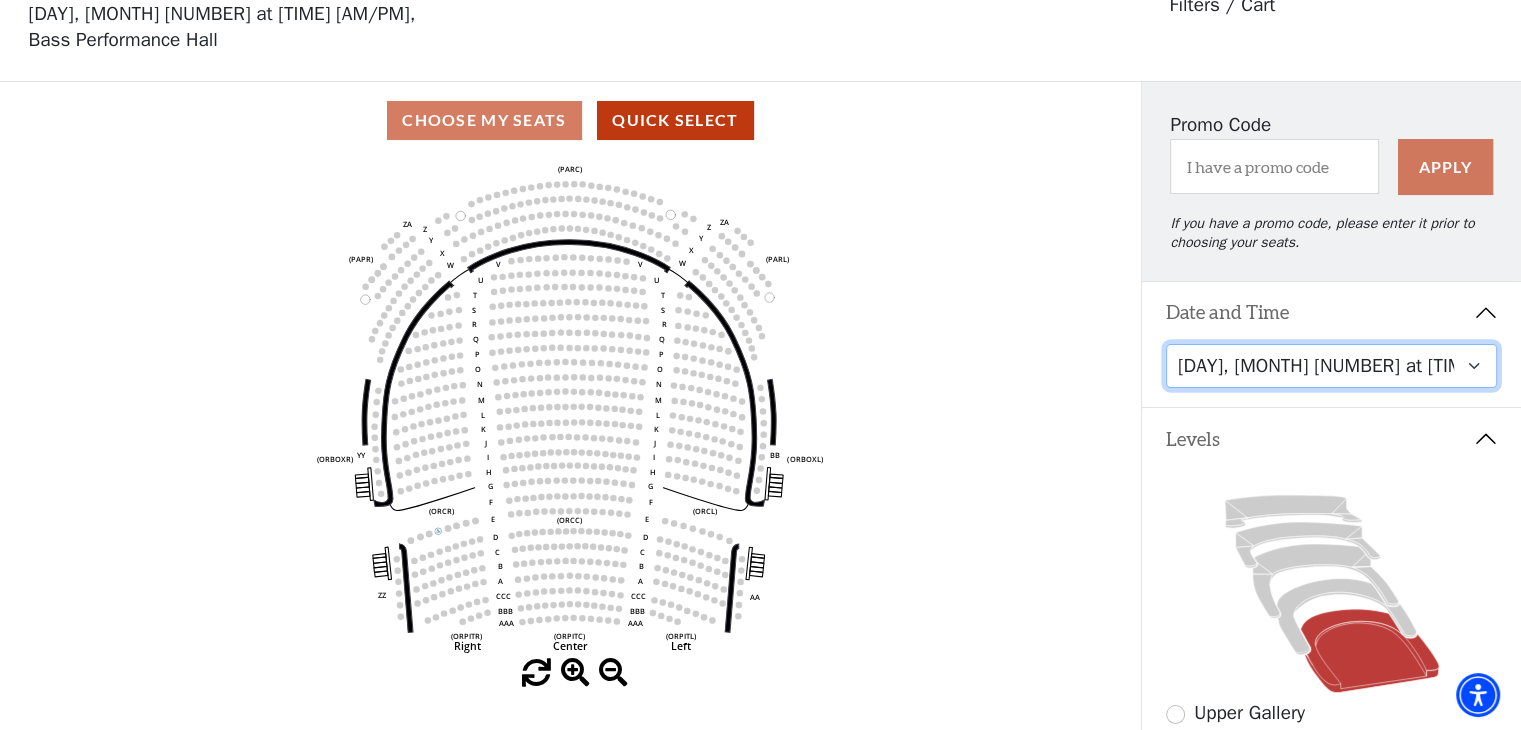 click on "Friday, August 8 at 7:30 PM Saturday, August 9 at 1:30 PM Saturday, August 9 at 7:30 PM Sunday, August 10 at 1:30 PM Sunday, August 10 at 6:30 PM" at bounding box center (1332, 366) 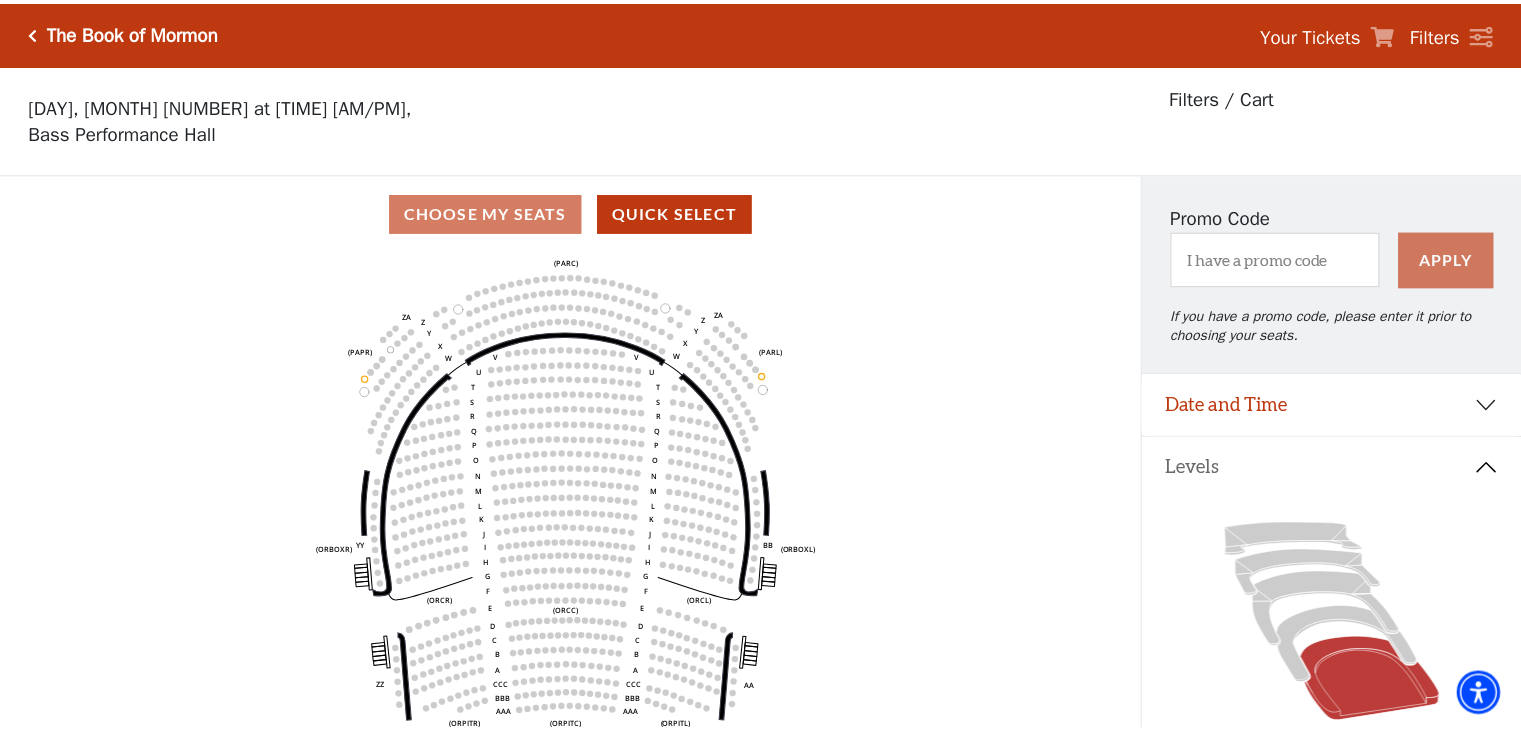 scroll, scrollTop: 92, scrollLeft: 0, axis: vertical 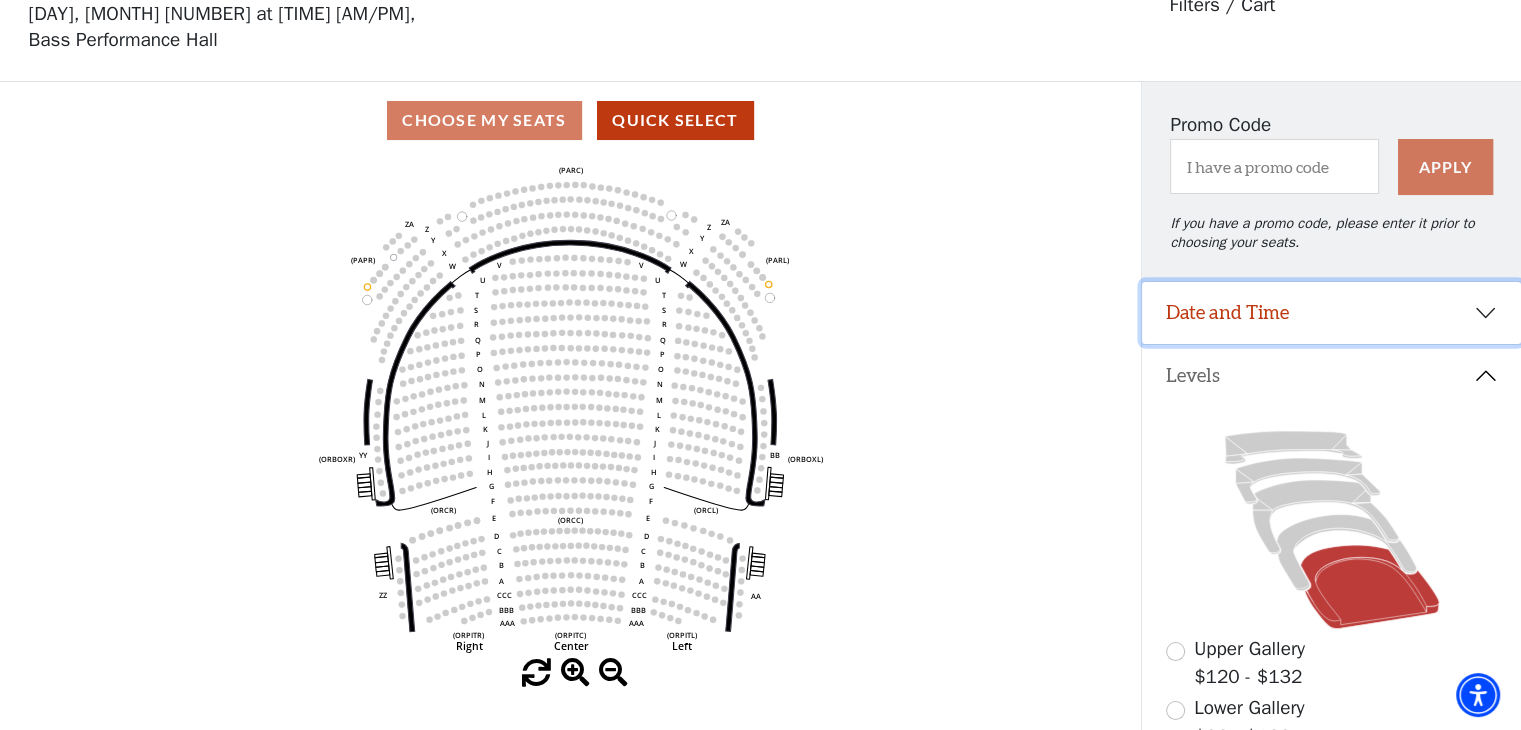 click on "Date and Time" at bounding box center (1331, 313) 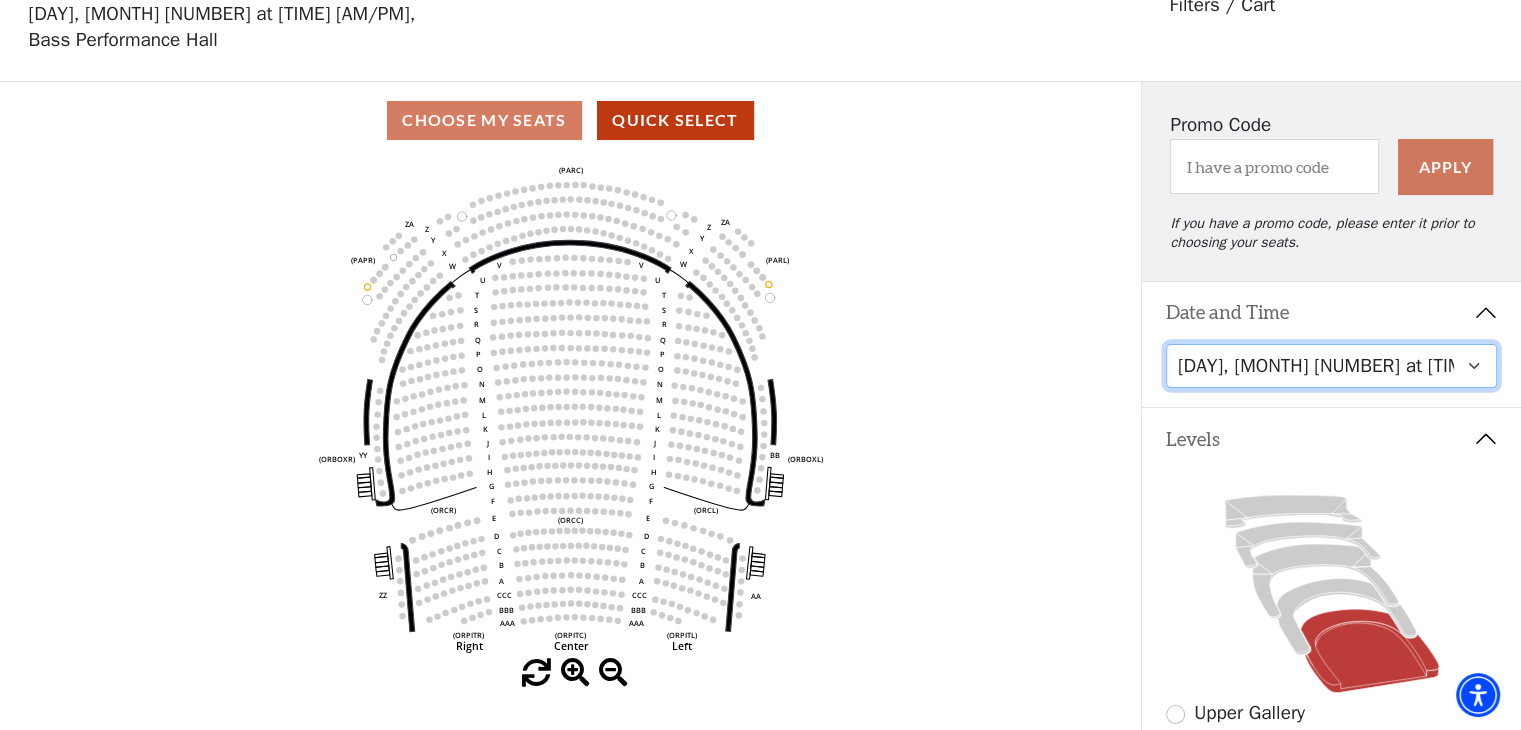 click on "Friday, August 8 at 7:30 PM Saturday, August 9 at 1:30 PM Saturday, August 9 at 7:30 PM Sunday, August 10 at 1:30 PM Sunday, August 10 at 6:30 PM" at bounding box center [1332, 366] 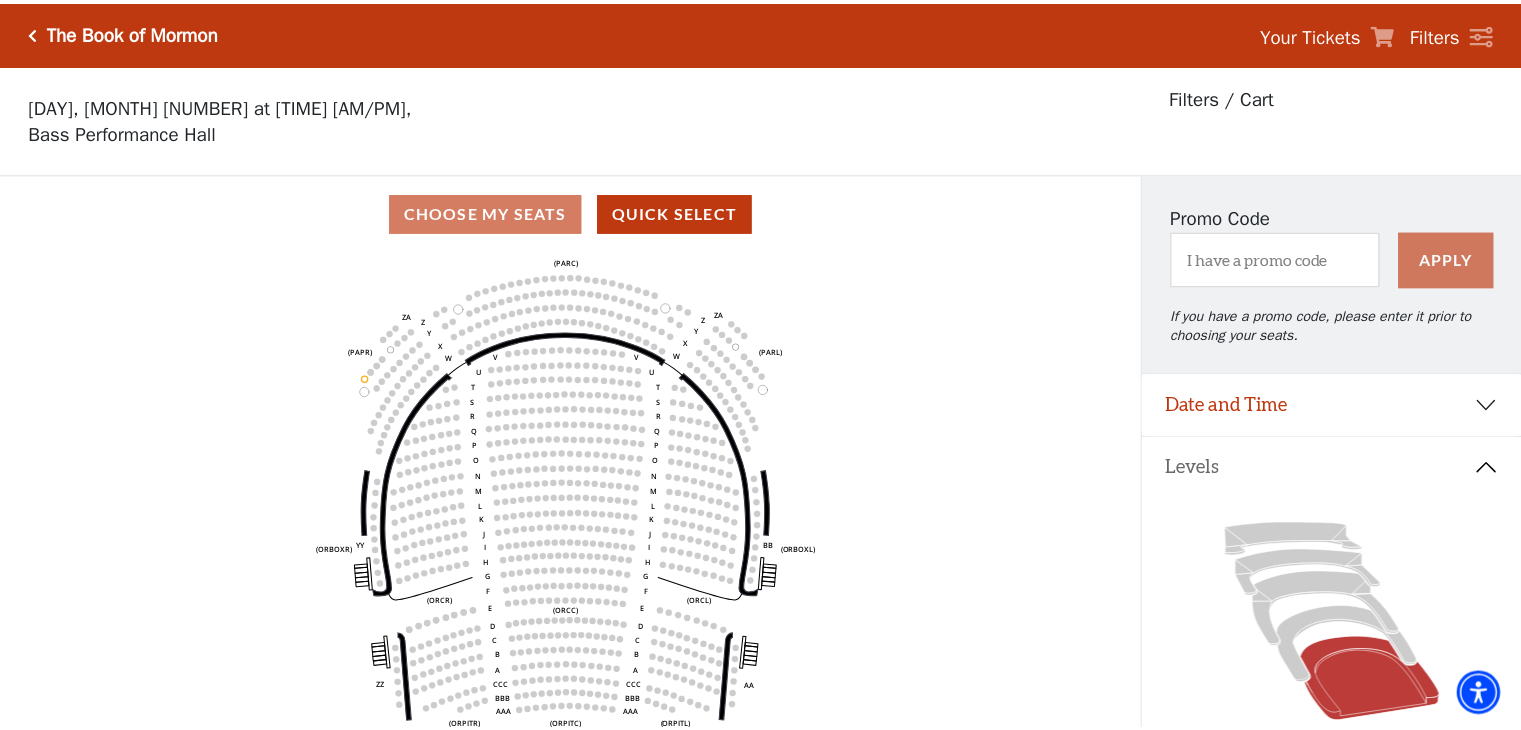 scroll, scrollTop: 92, scrollLeft: 0, axis: vertical 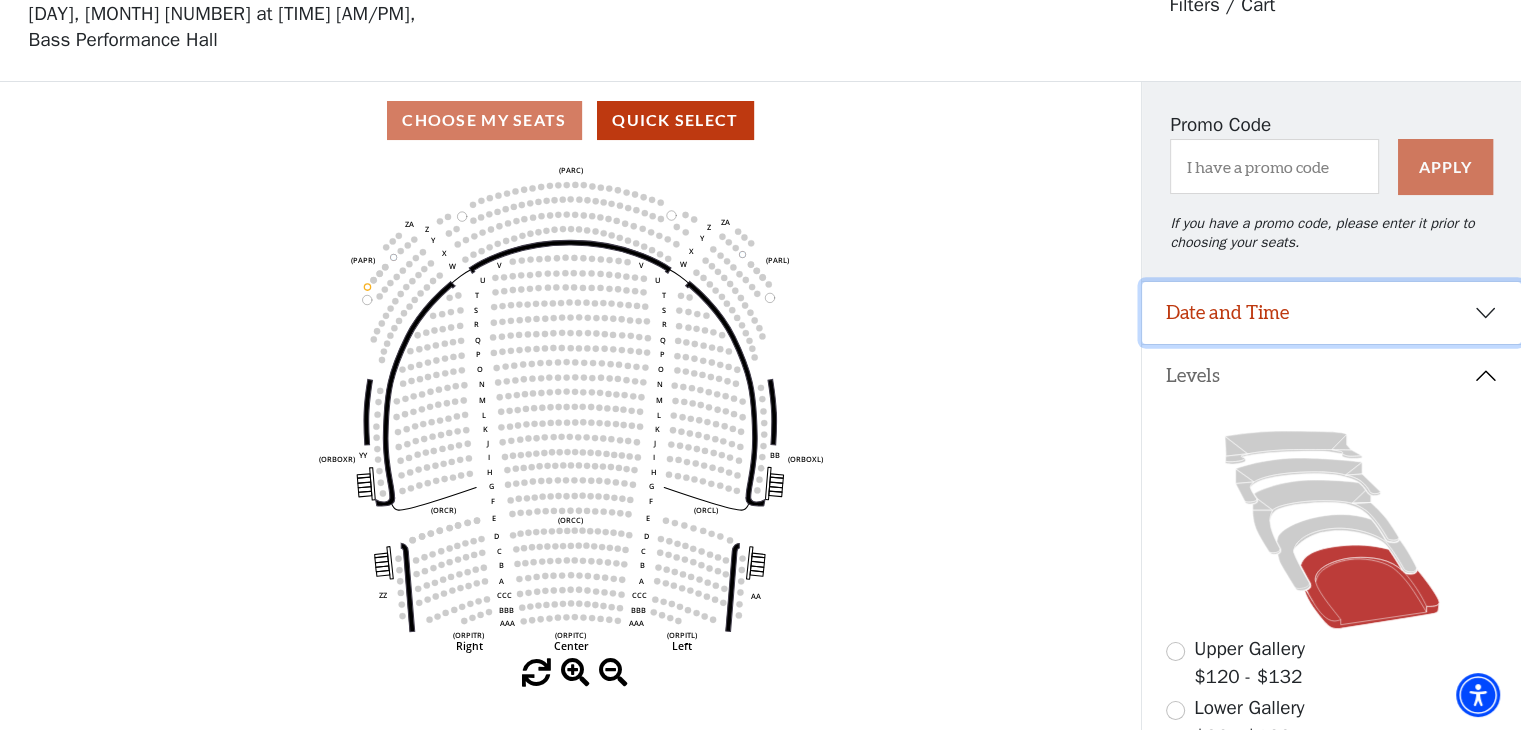 click on "Date and Time" at bounding box center [1331, 313] 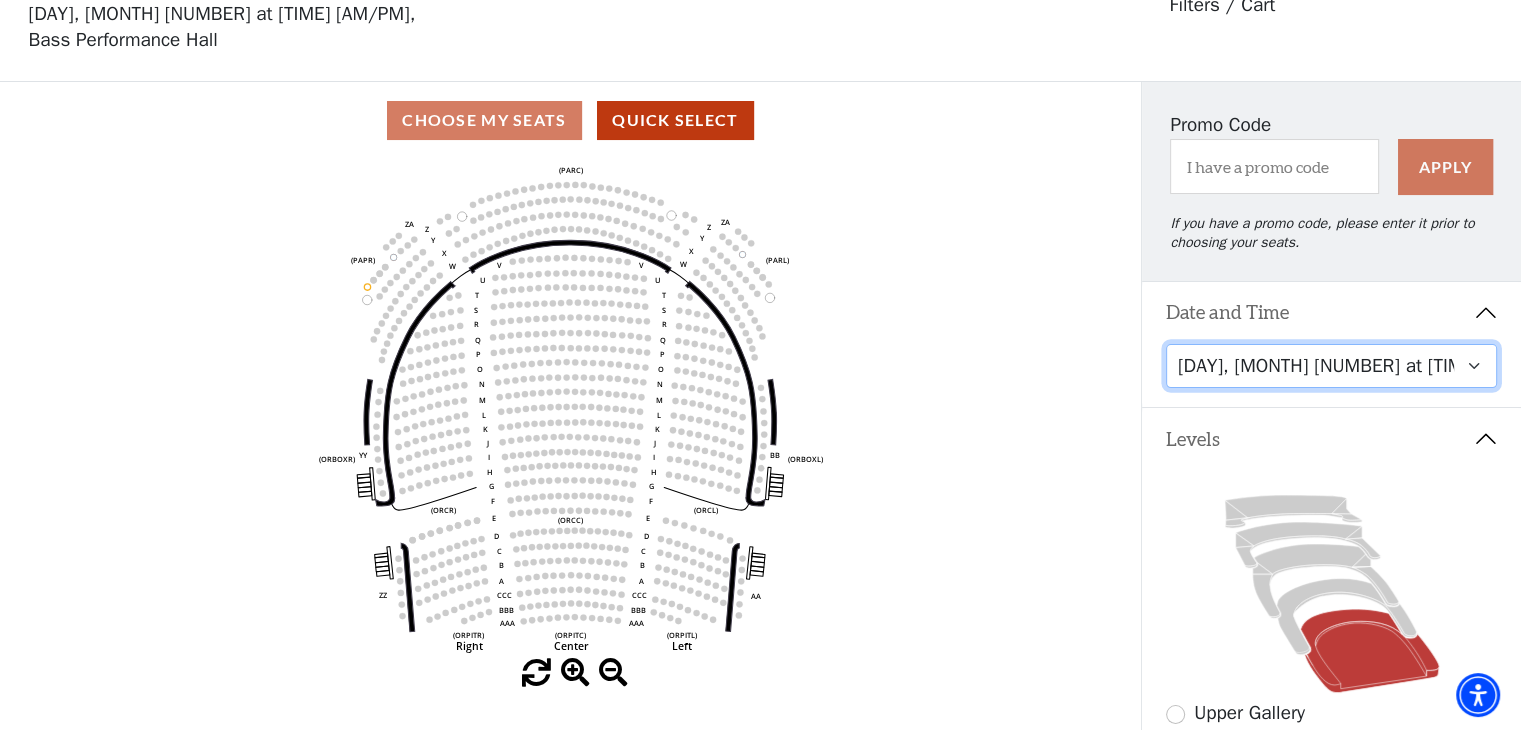 click on "Friday, August 8 at 7:30 PM Saturday, August 9 at 1:30 PM Saturday, August 9 at 7:30 PM Sunday, August 10 at 1:30 PM Sunday, August 10 at 6:30 PM" at bounding box center [1332, 366] 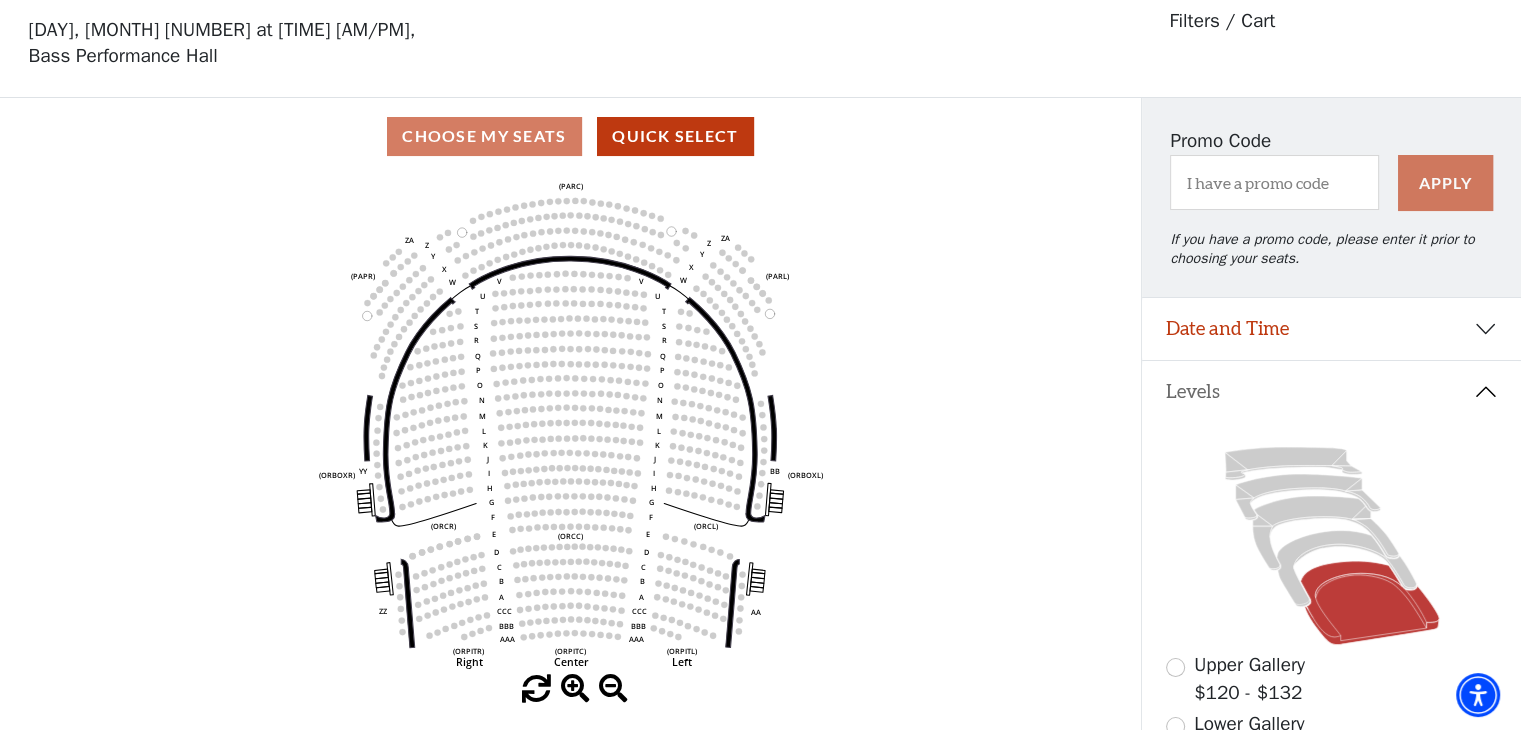scroll, scrollTop: 92, scrollLeft: 0, axis: vertical 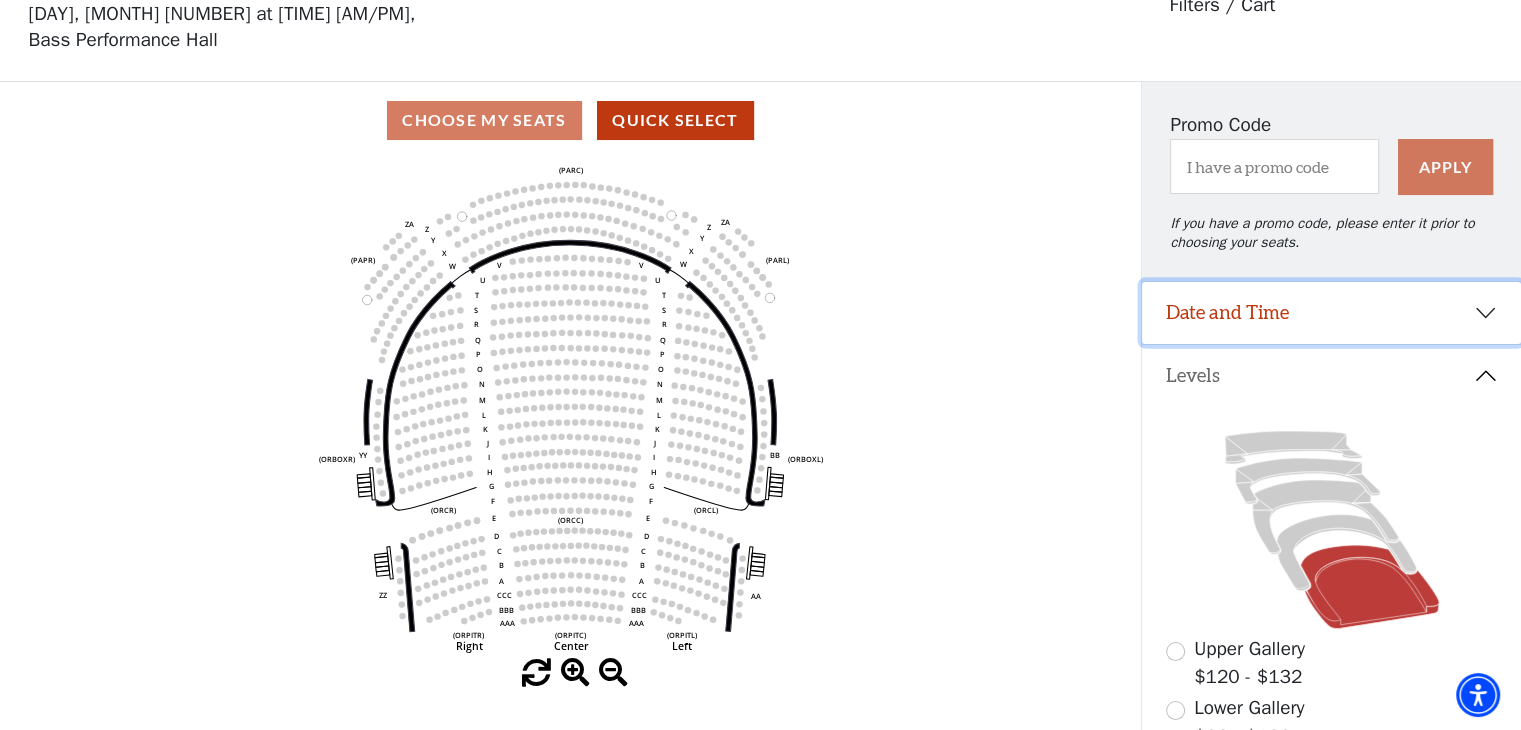 click on "Date and Time" at bounding box center [1331, 313] 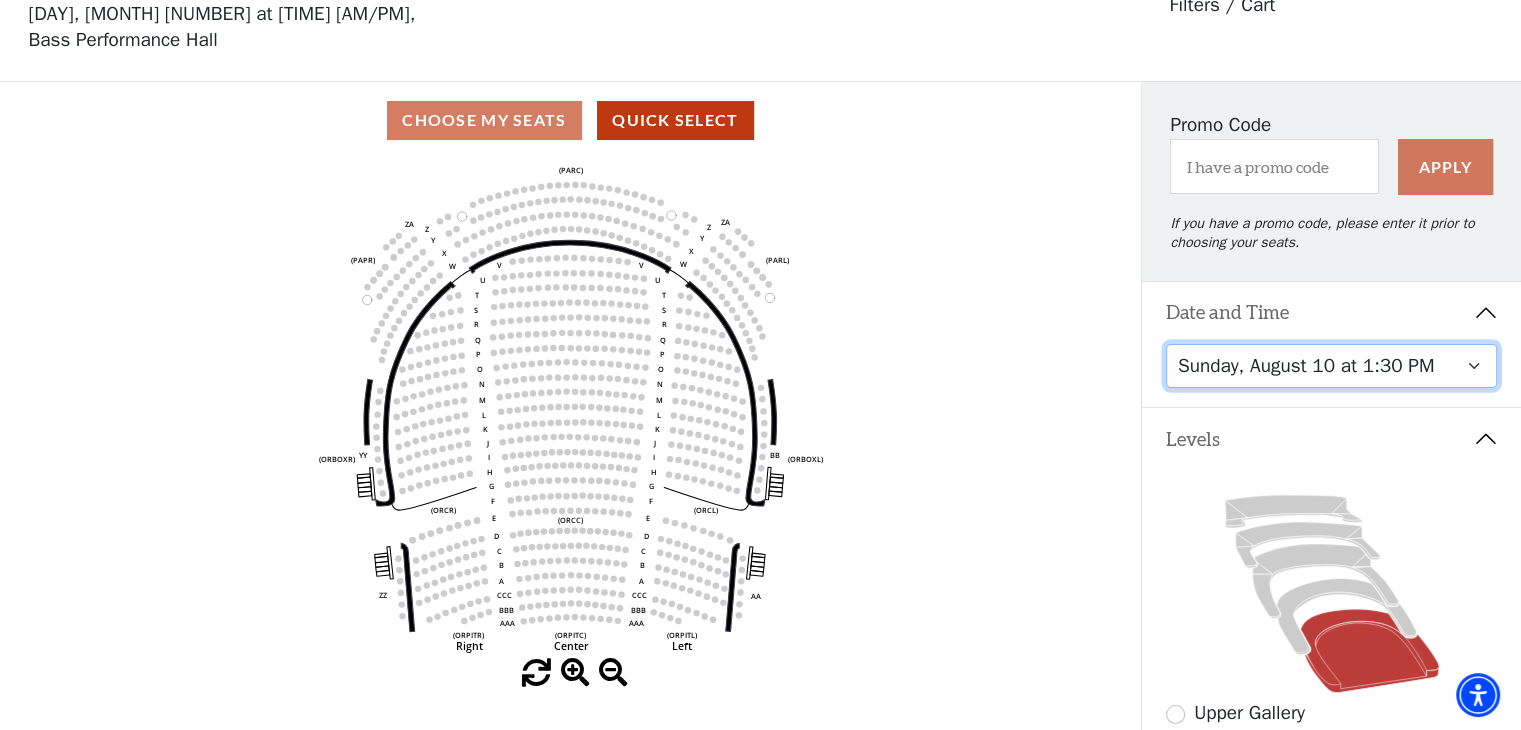 click on "Friday, August 8 at 7:30 PM Saturday, August 9 at 1:30 PM Saturday, August 9 at 7:30 PM Sunday, August 10 at 1:30 PM Sunday, August 10 at 6:30 PM" at bounding box center [1332, 366] 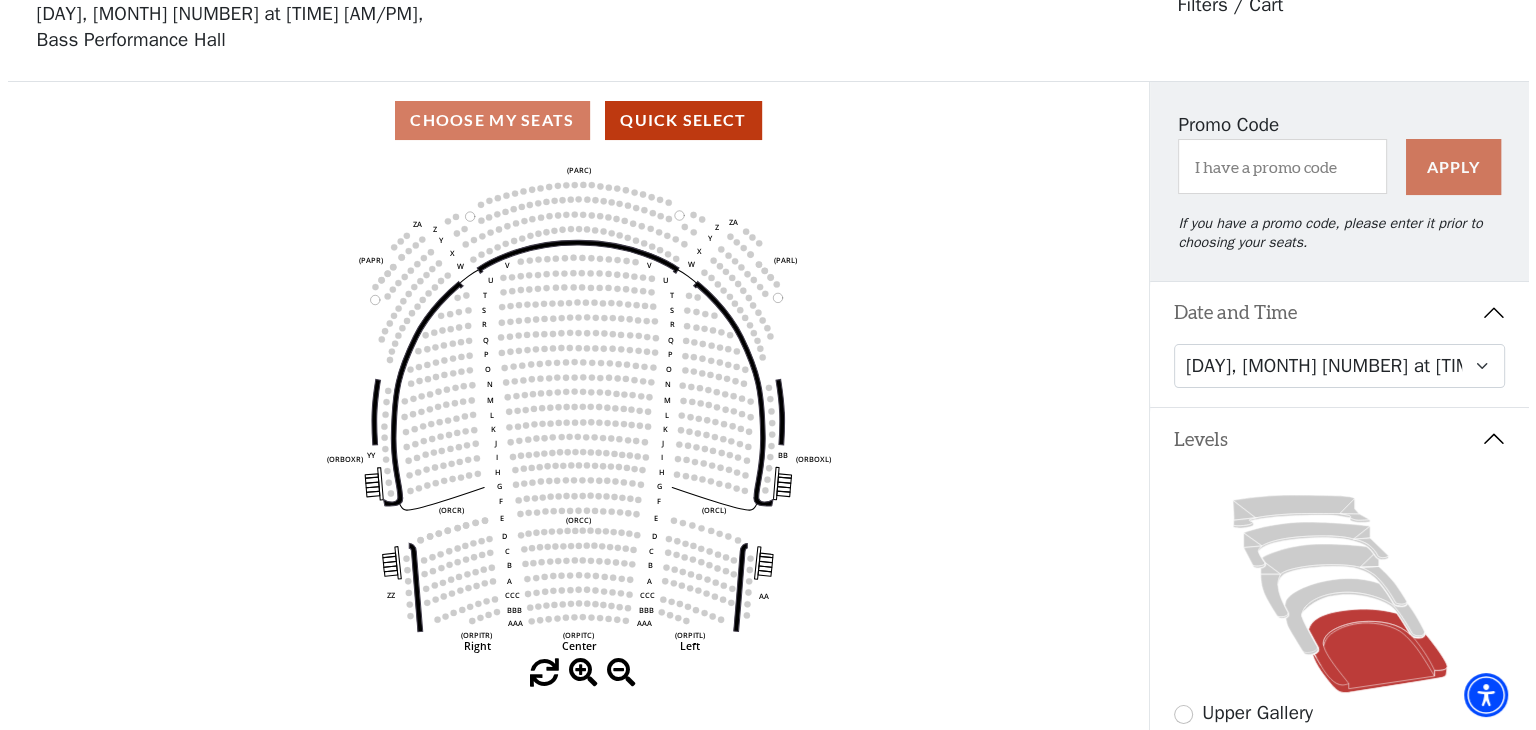 scroll, scrollTop: 0, scrollLeft: 0, axis: both 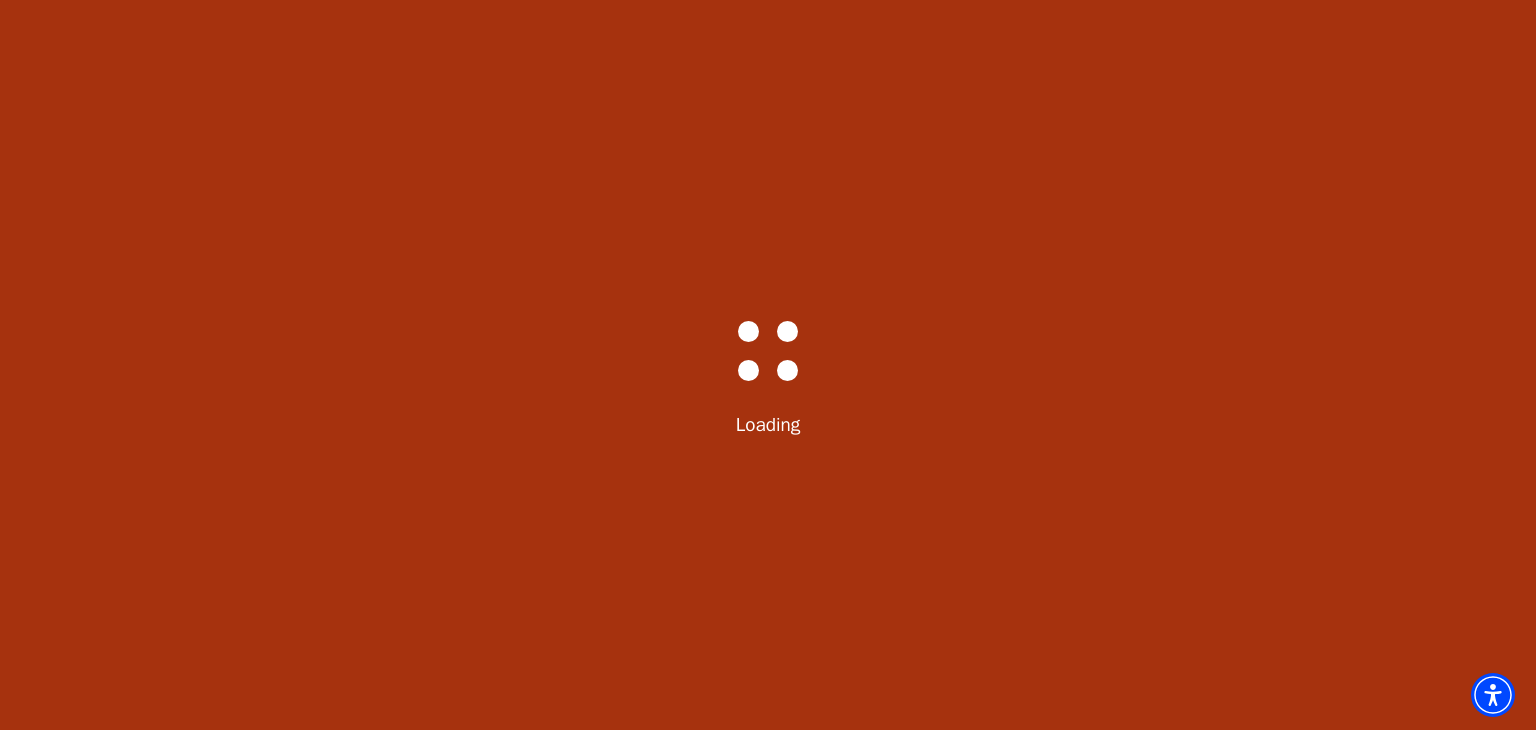 select on "6289" 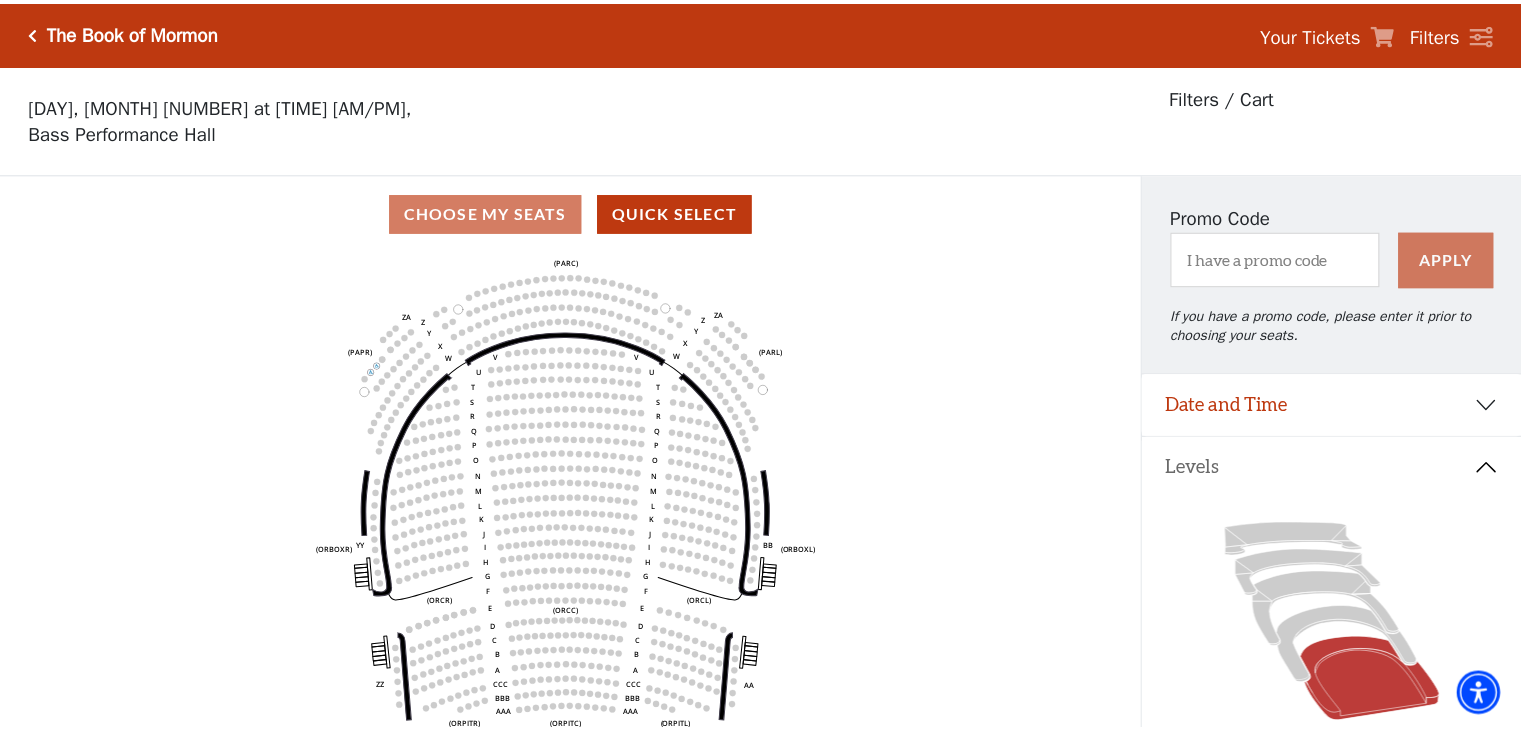 scroll, scrollTop: 92, scrollLeft: 0, axis: vertical 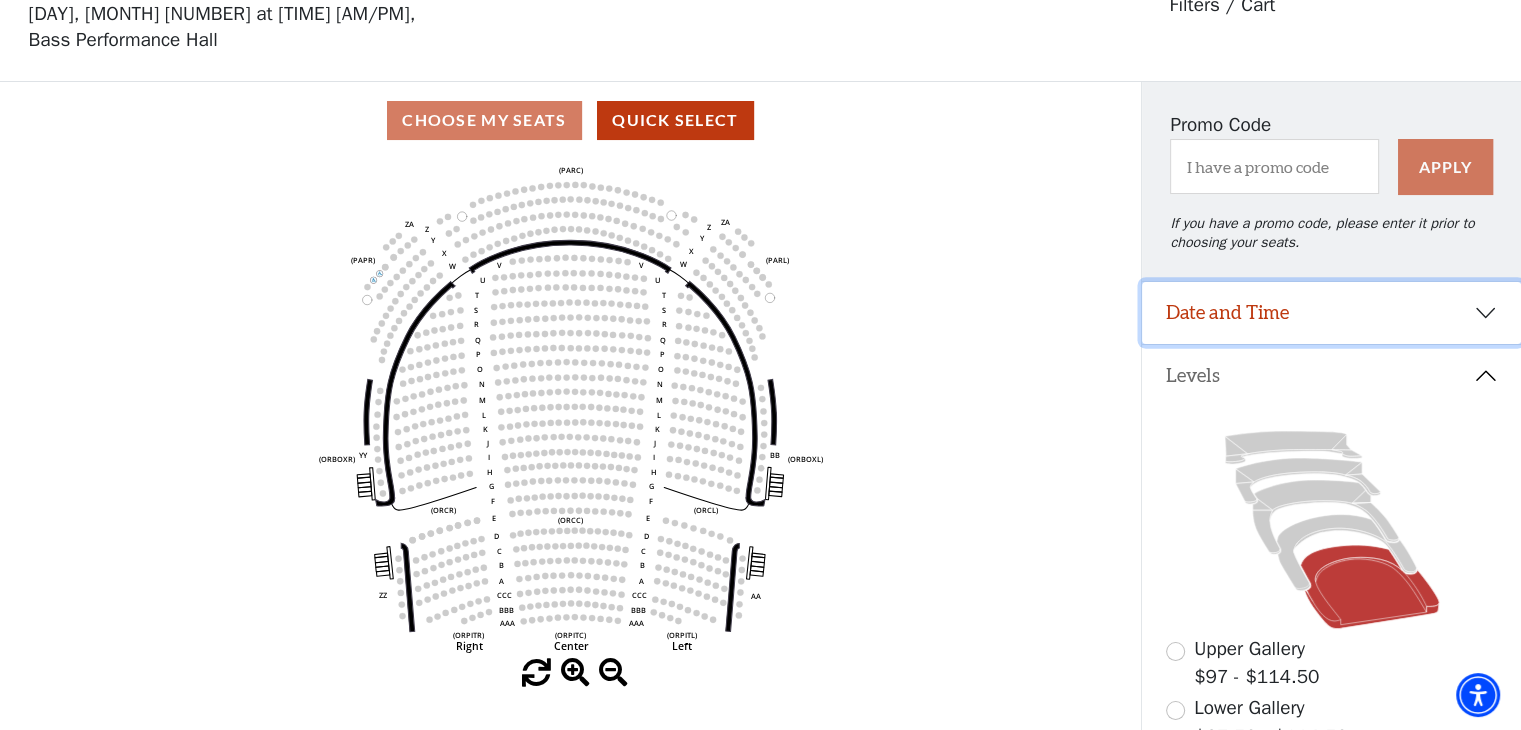 click on "Date and Time" at bounding box center [1331, 313] 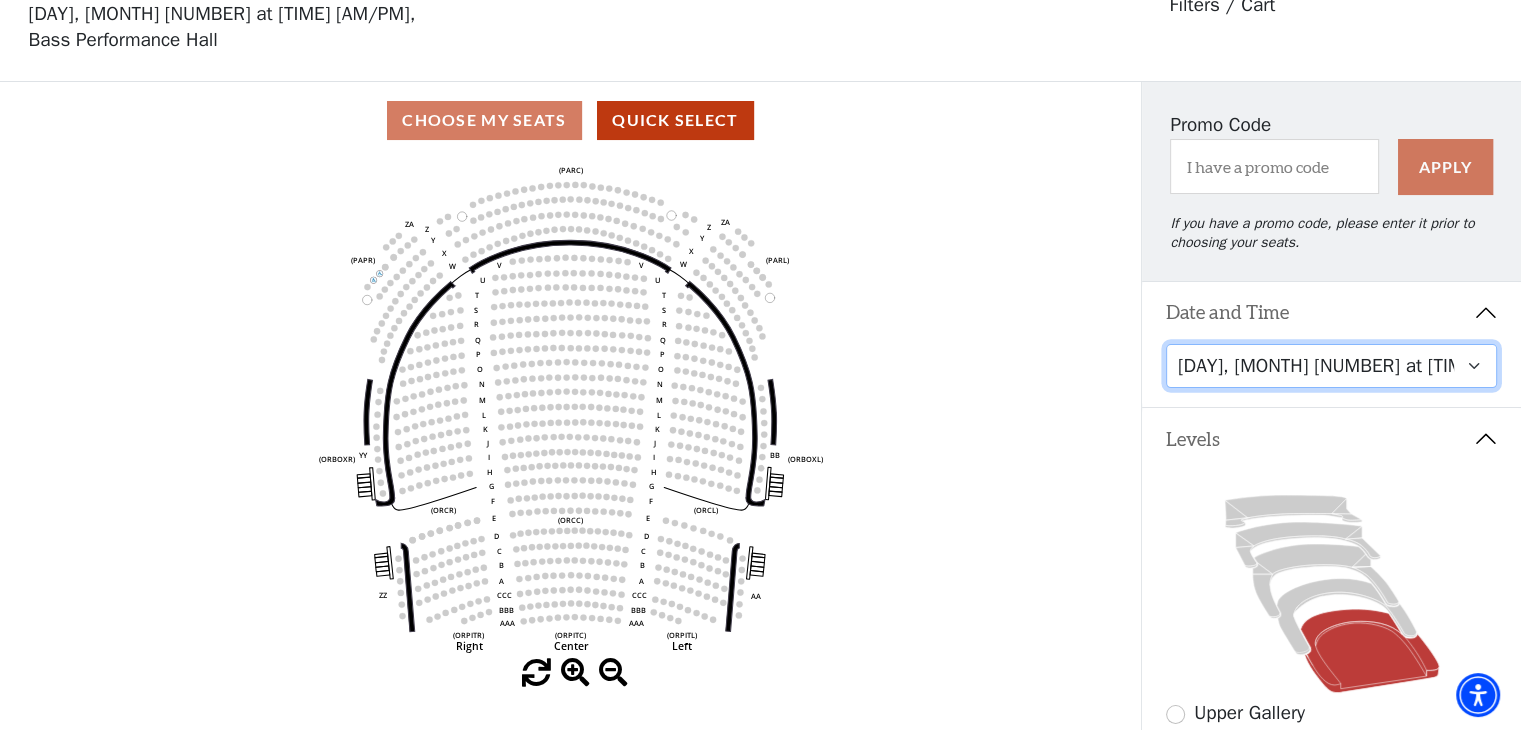 click on "Friday, August 8 at 7:30 PM Saturday, August 9 at 1:30 PM Saturday, August 9 at 7:30 PM Sunday, August 10 at 1:30 PM Sunday, August 10 at 6:30 PM" at bounding box center [1332, 366] 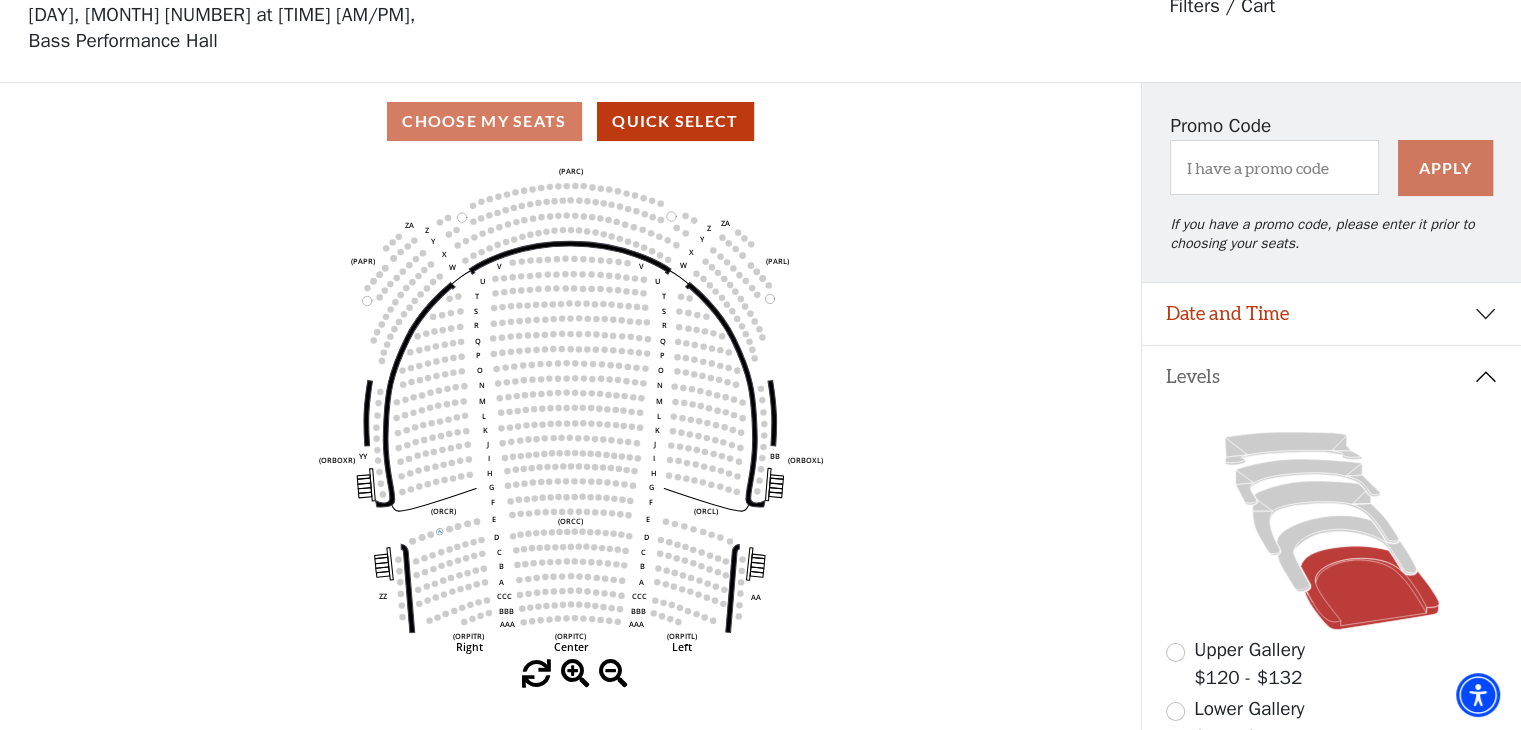 scroll, scrollTop: 92, scrollLeft: 0, axis: vertical 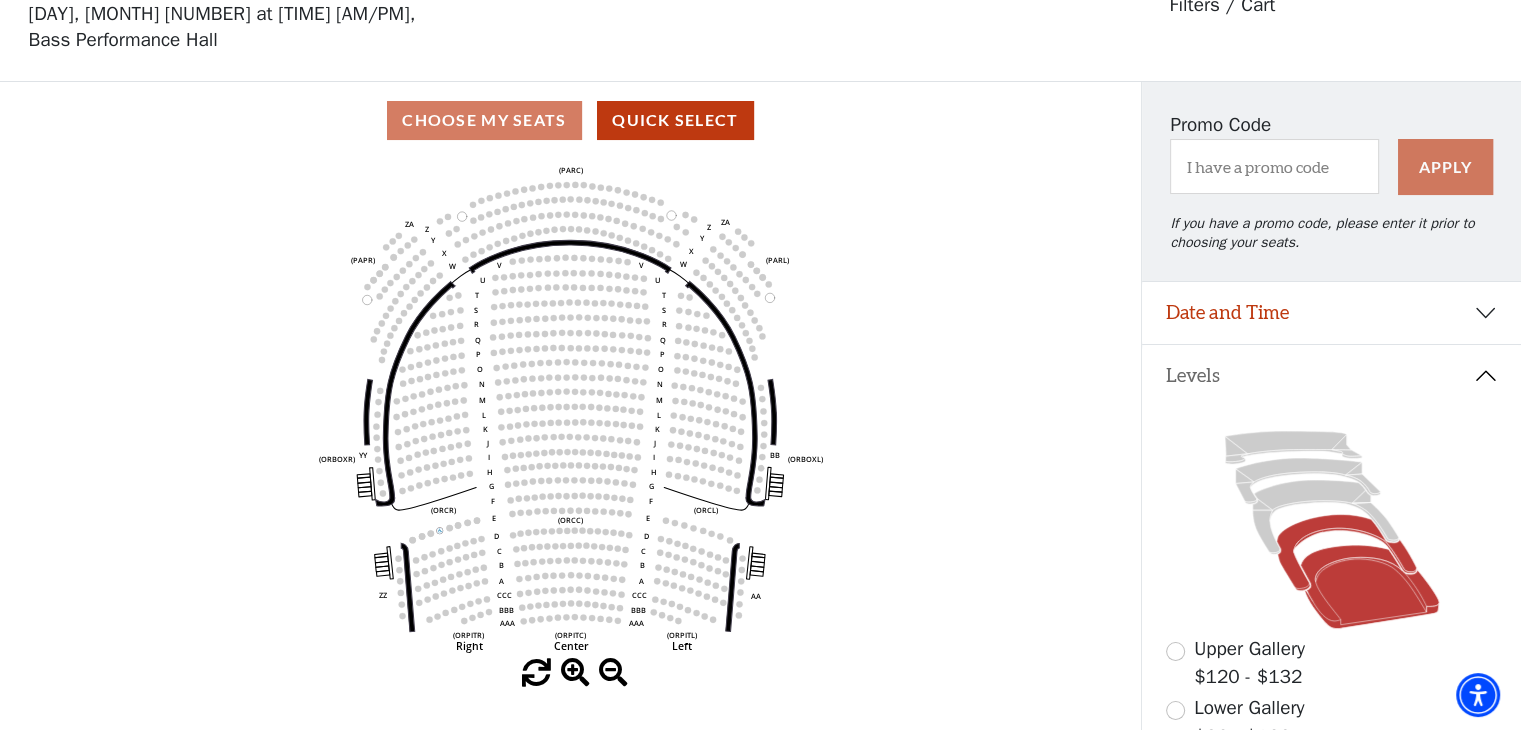click 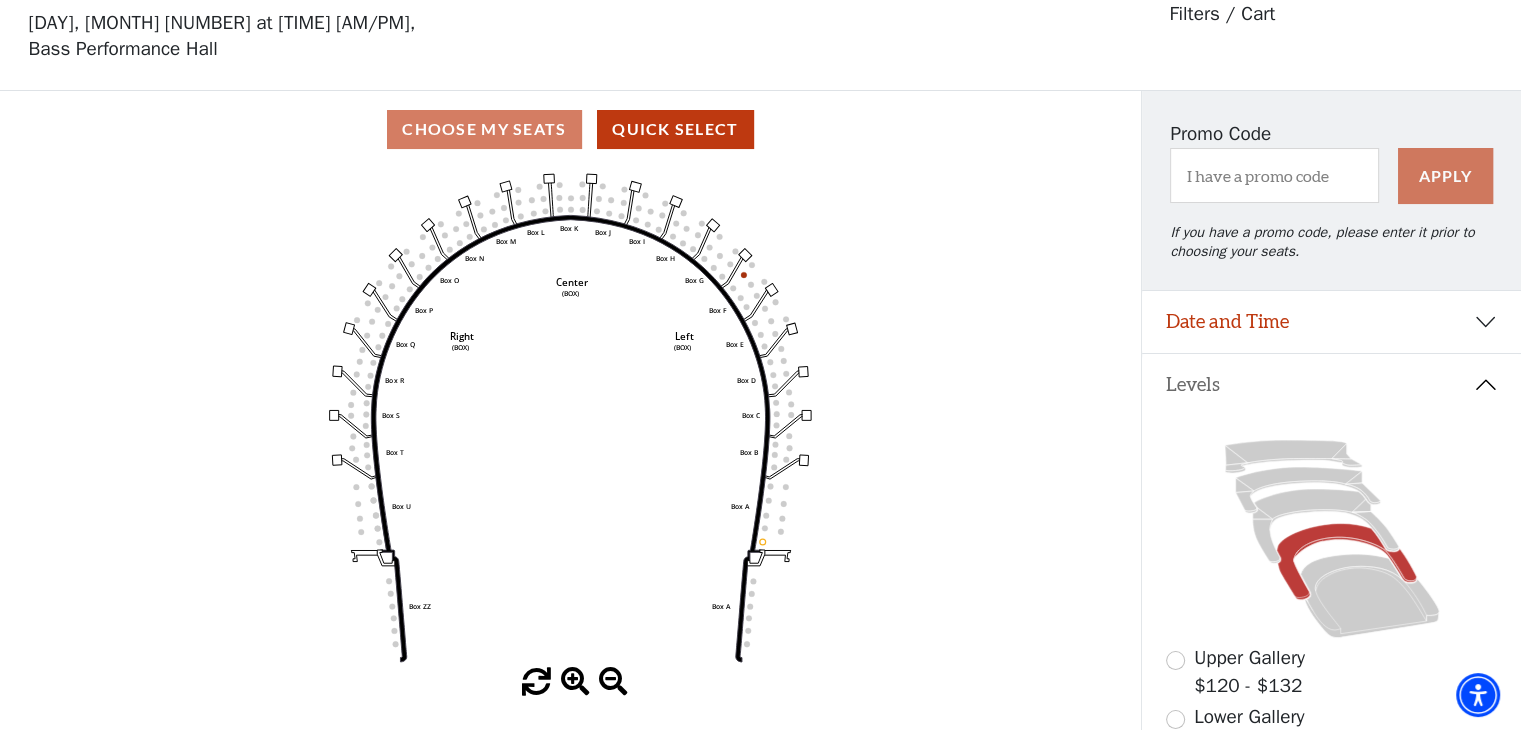 scroll, scrollTop: 92, scrollLeft: 0, axis: vertical 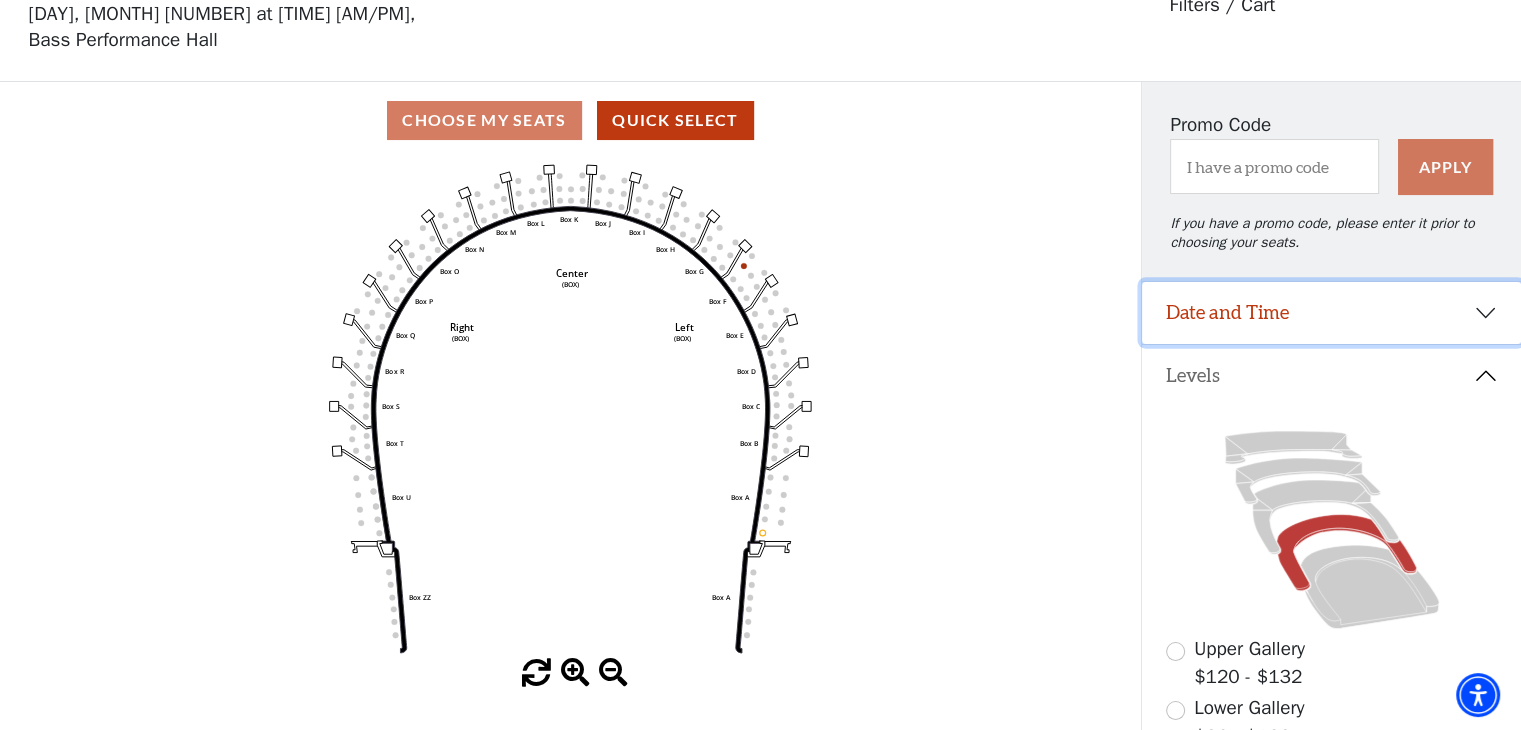 click on "Date and Time" at bounding box center (1331, 313) 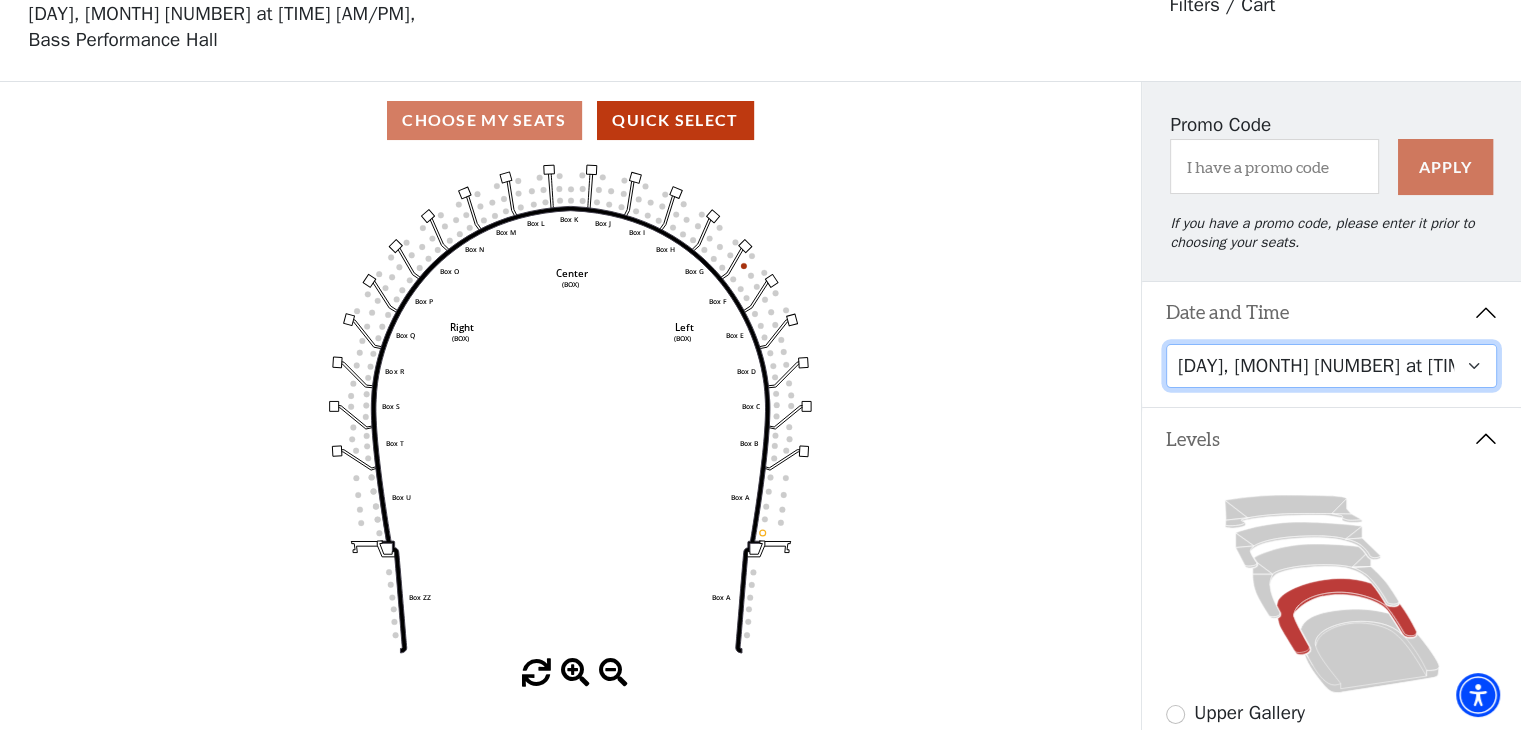 click on "Friday, August 8 at 7:30 PM Saturday, August 9 at 1:30 PM Saturday, August 9 at 7:30 PM Sunday, August 10 at 1:30 PM Sunday, August 10 at 6:30 PM" at bounding box center [1332, 366] 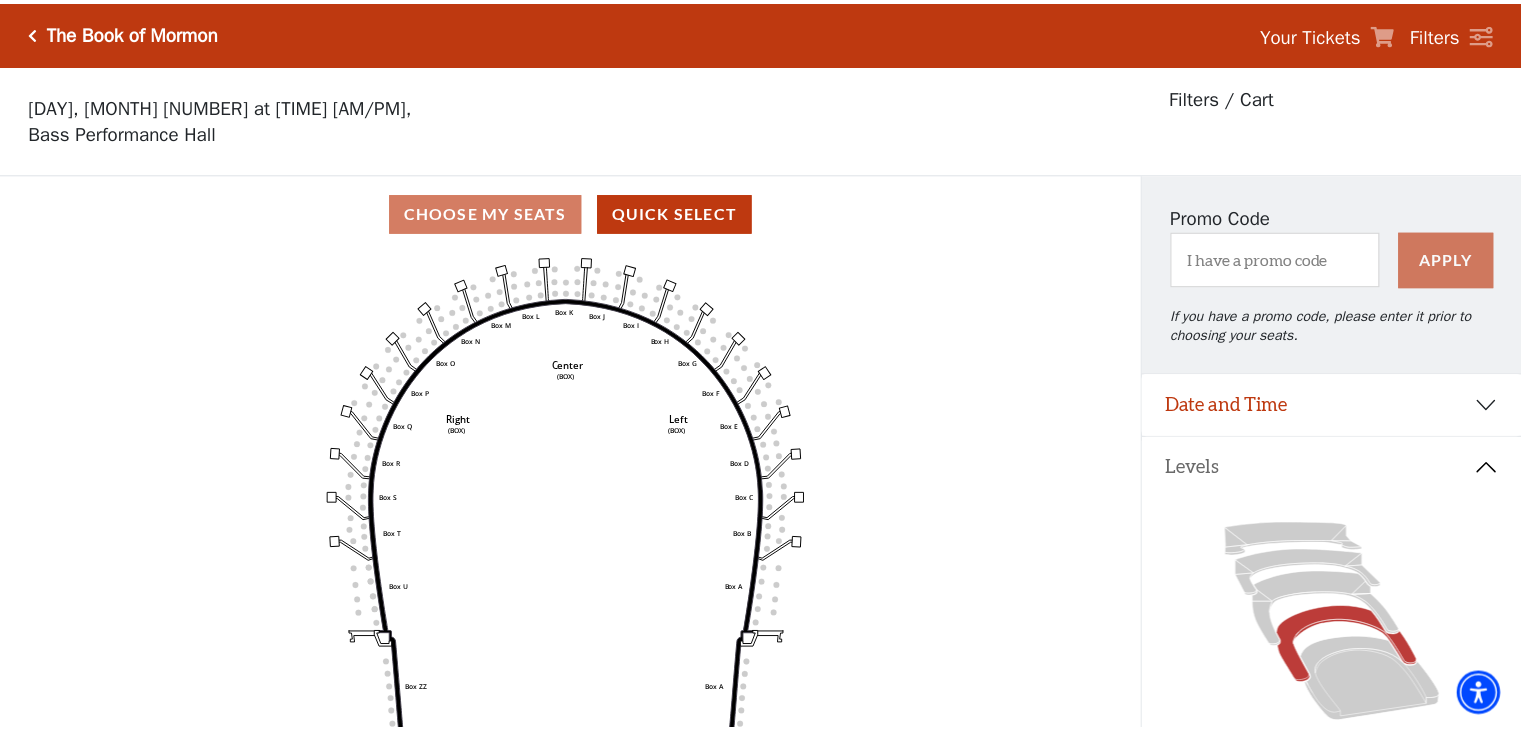 scroll, scrollTop: 92, scrollLeft: 0, axis: vertical 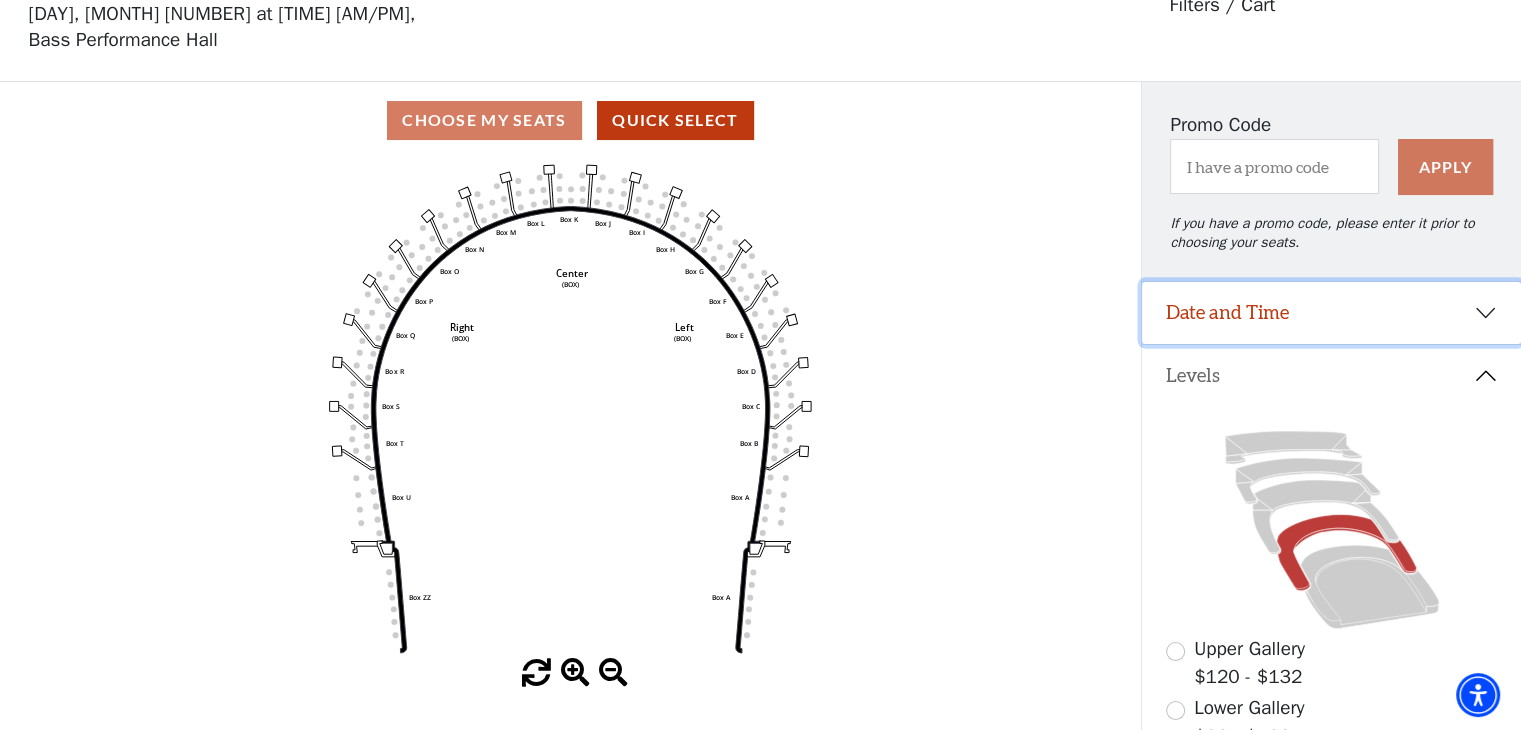 click on "Date and Time" at bounding box center (1331, 313) 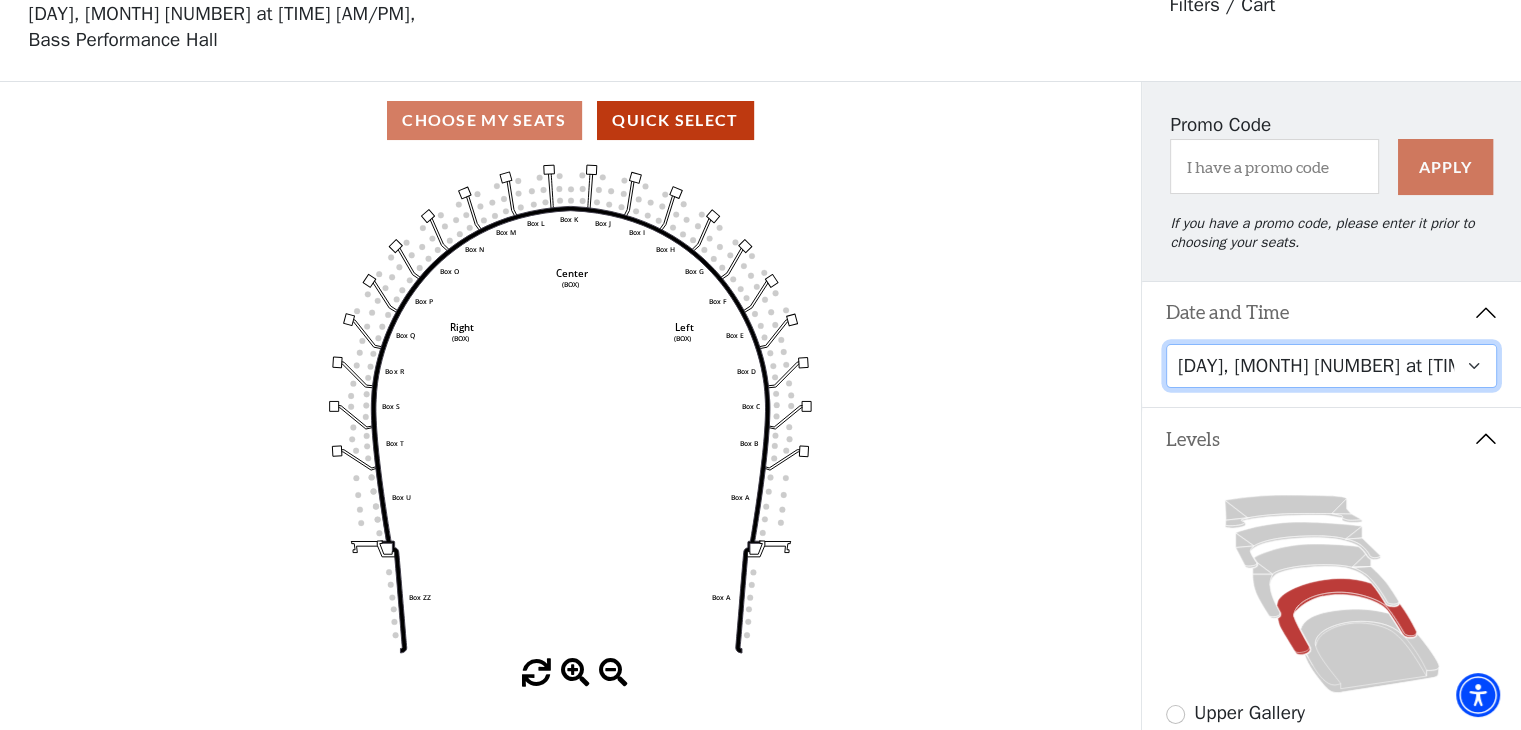 click on "Friday, August 8 at 7:30 PM Saturday, August 9 at 1:30 PM Saturday, August 9 at 7:30 PM Sunday, August 10 at 1:30 PM Sunday, August 10 at 6:30 PM" at bounding box center (1332, 366) 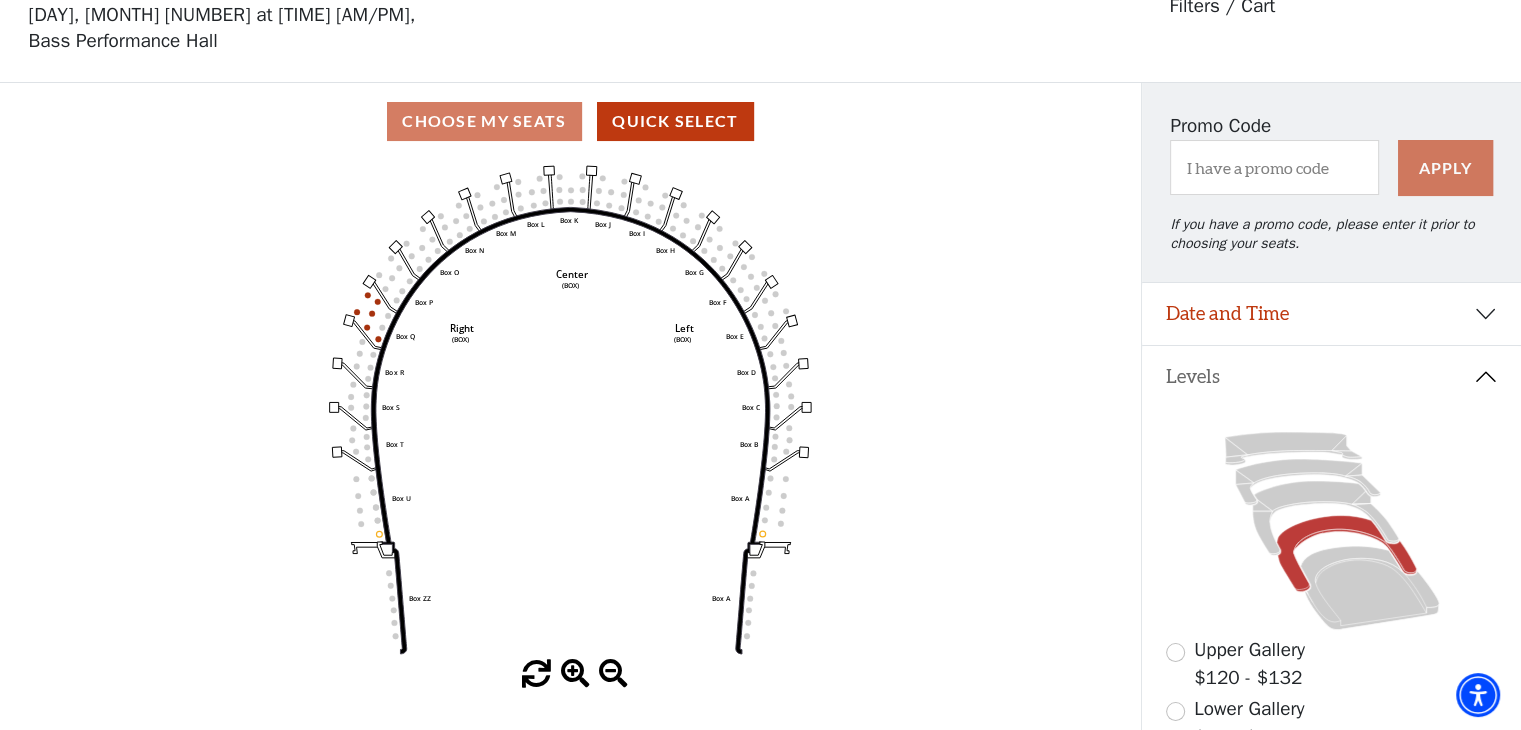 scroll, scrollTop: 92, scrollLeft: 0, axis: vertical 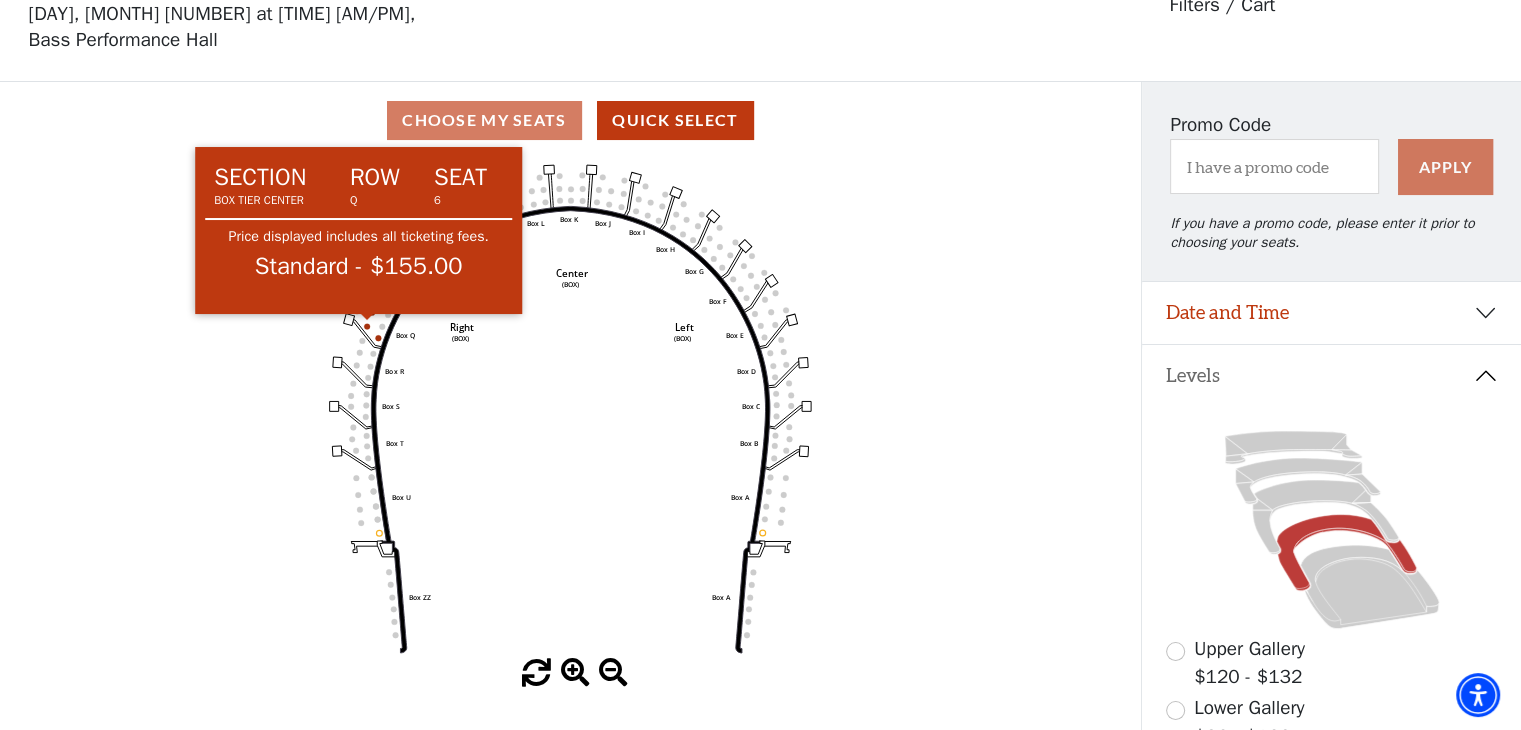 click 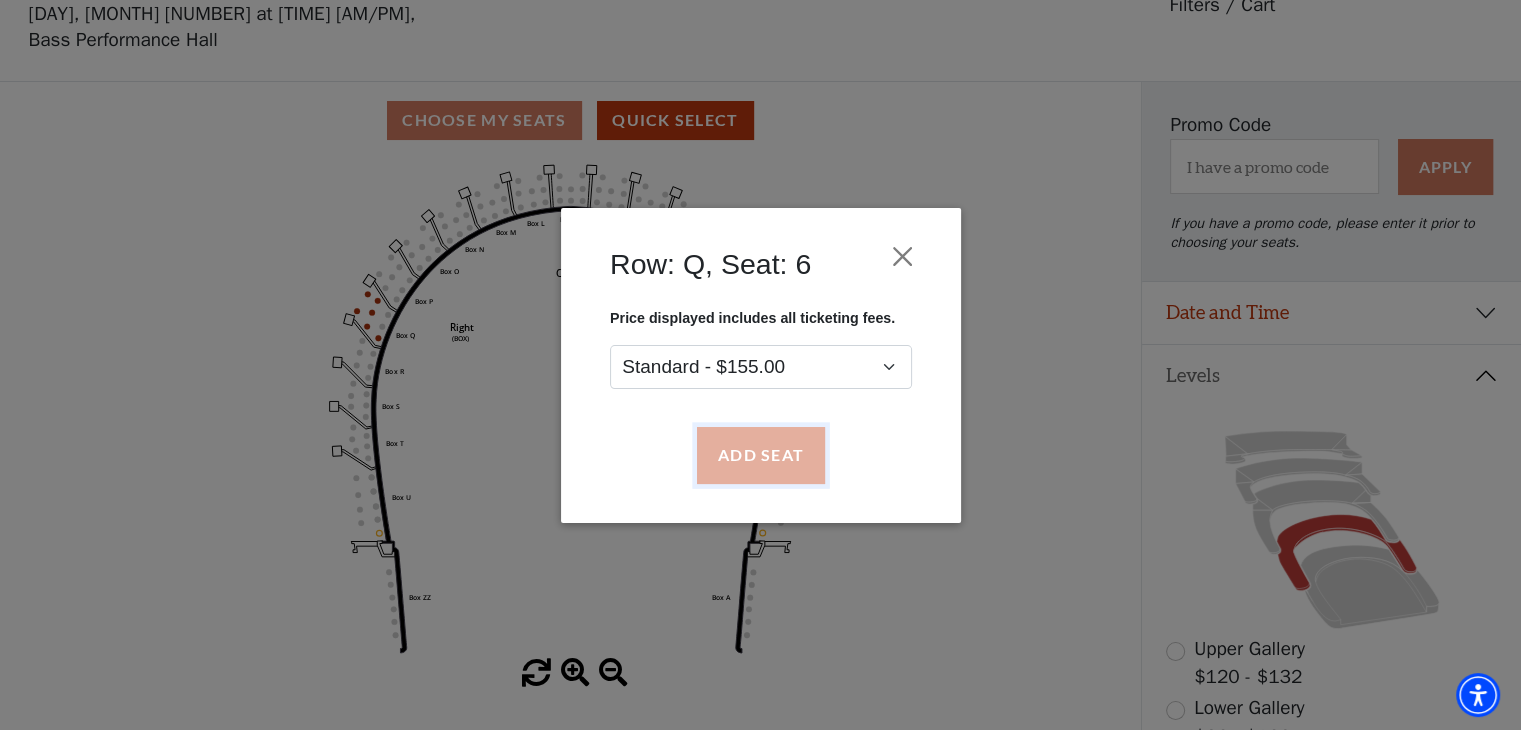click on "Add Seat" at bounding box center [760, 455] 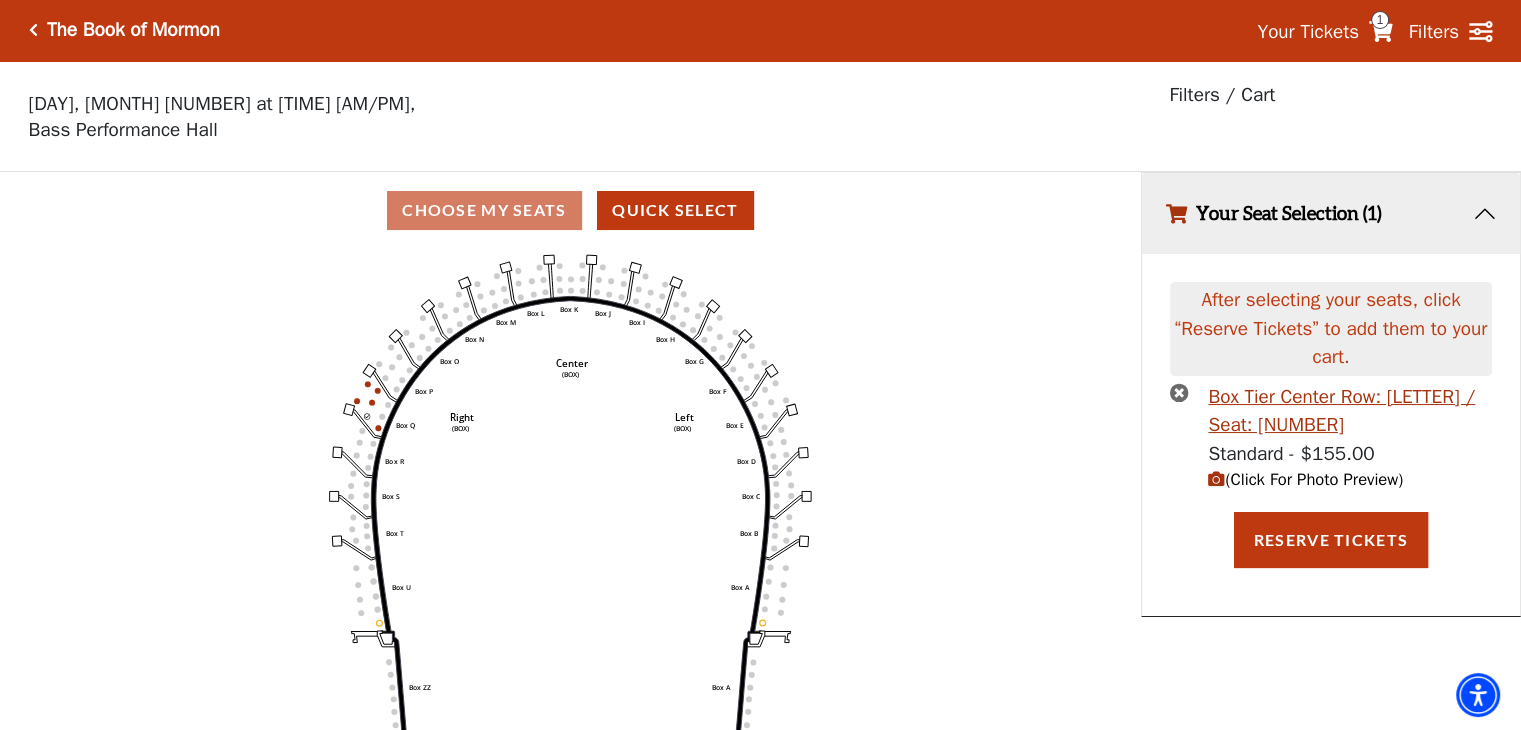 scroll, scrollTop: 0, scrollLeft: 0, axis: both 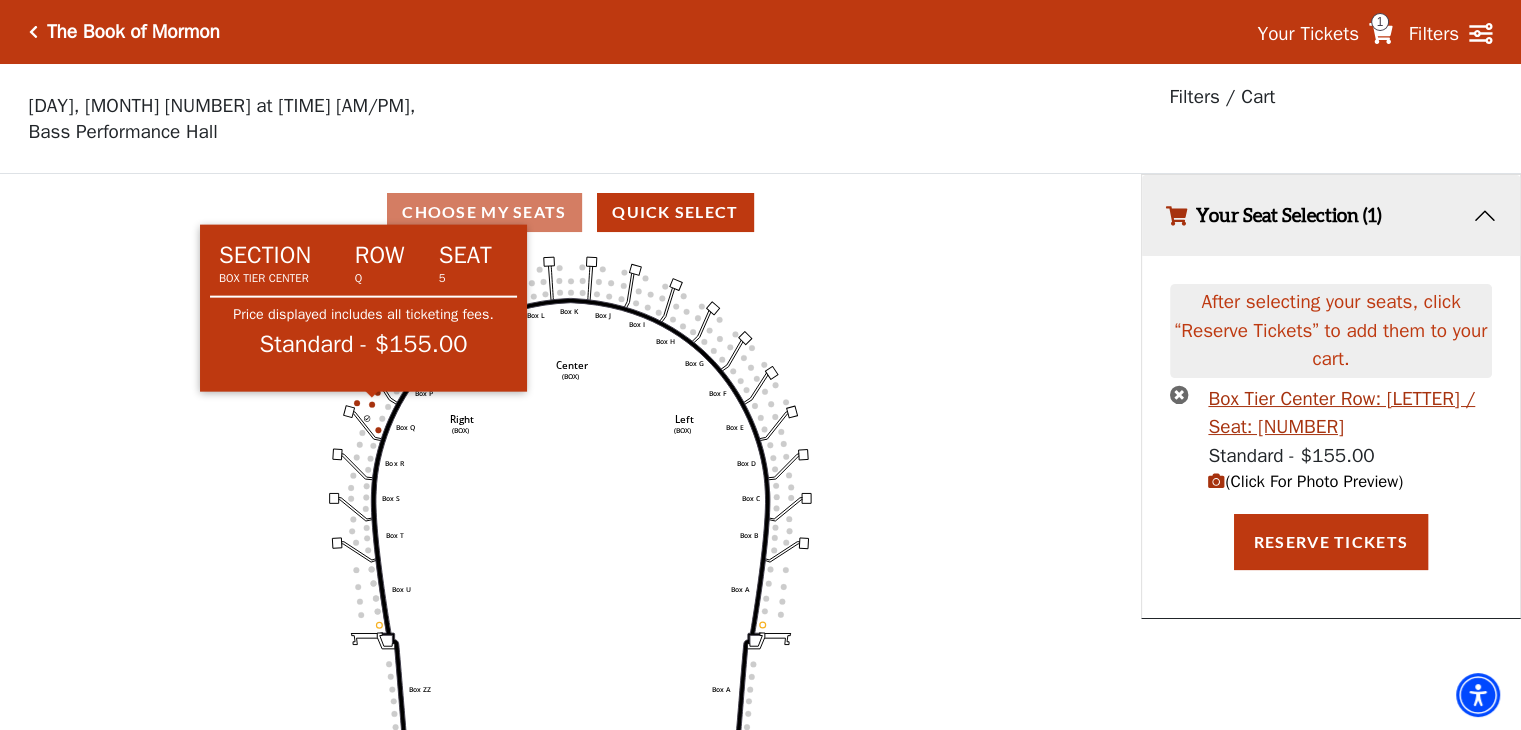 click 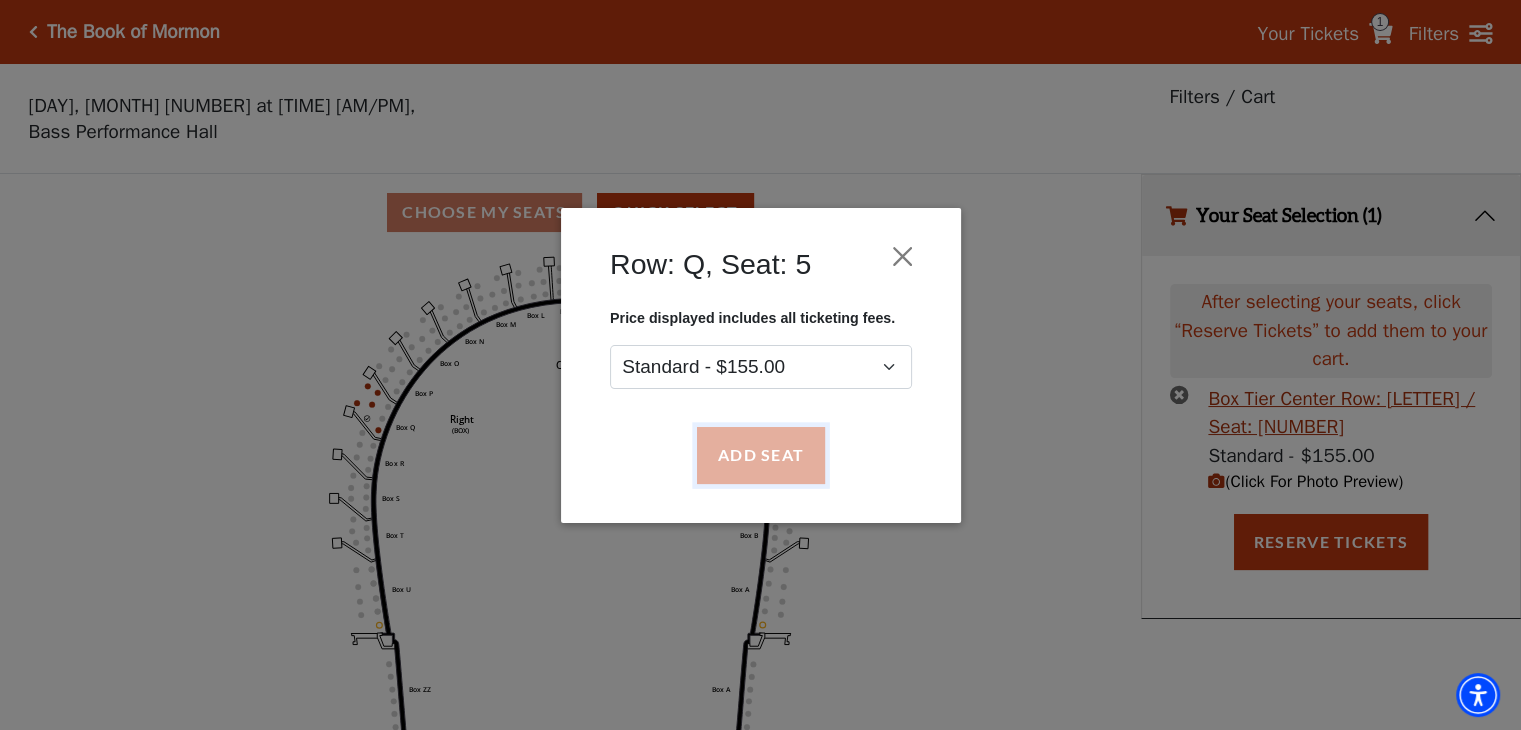 click on "Add Seat" at bounding box center (760, 455) 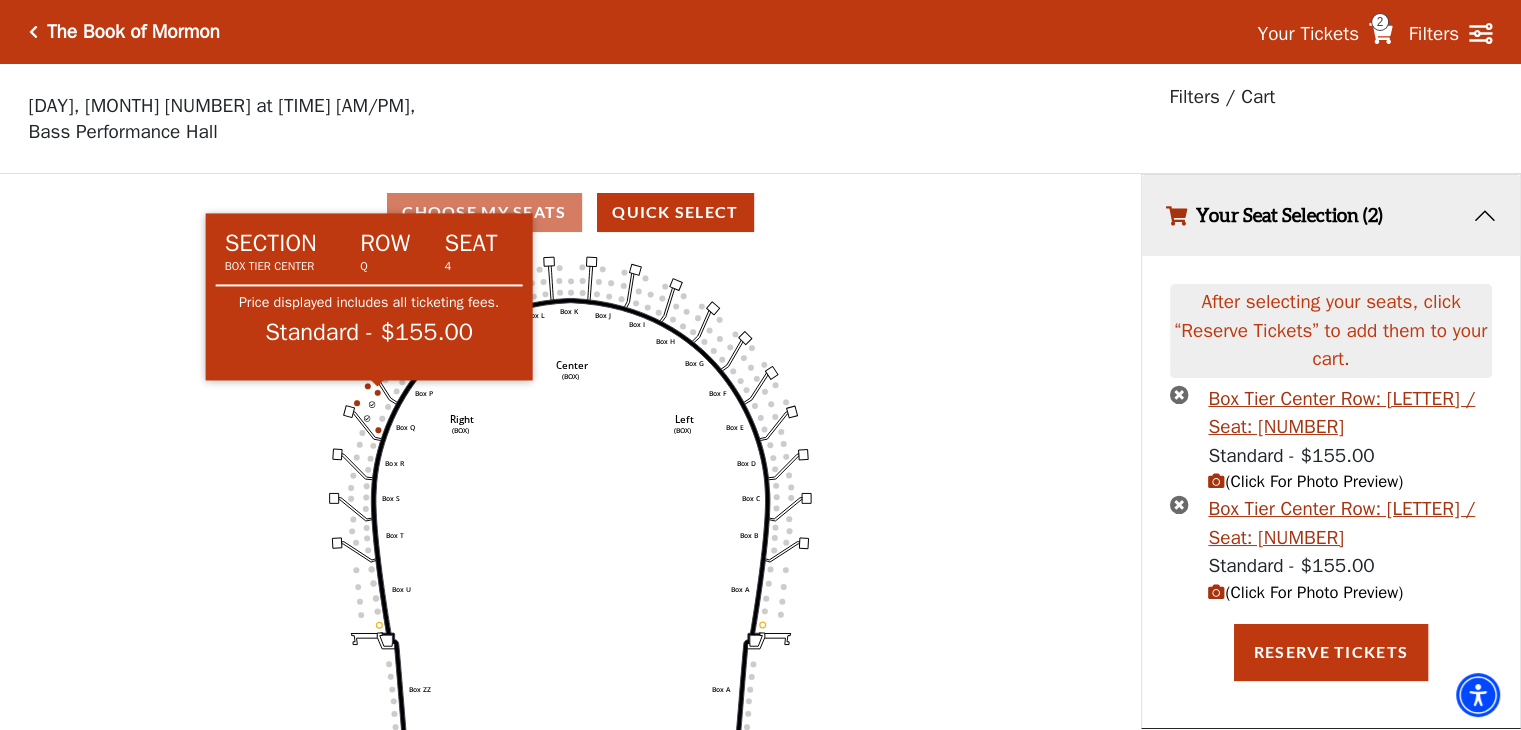 click 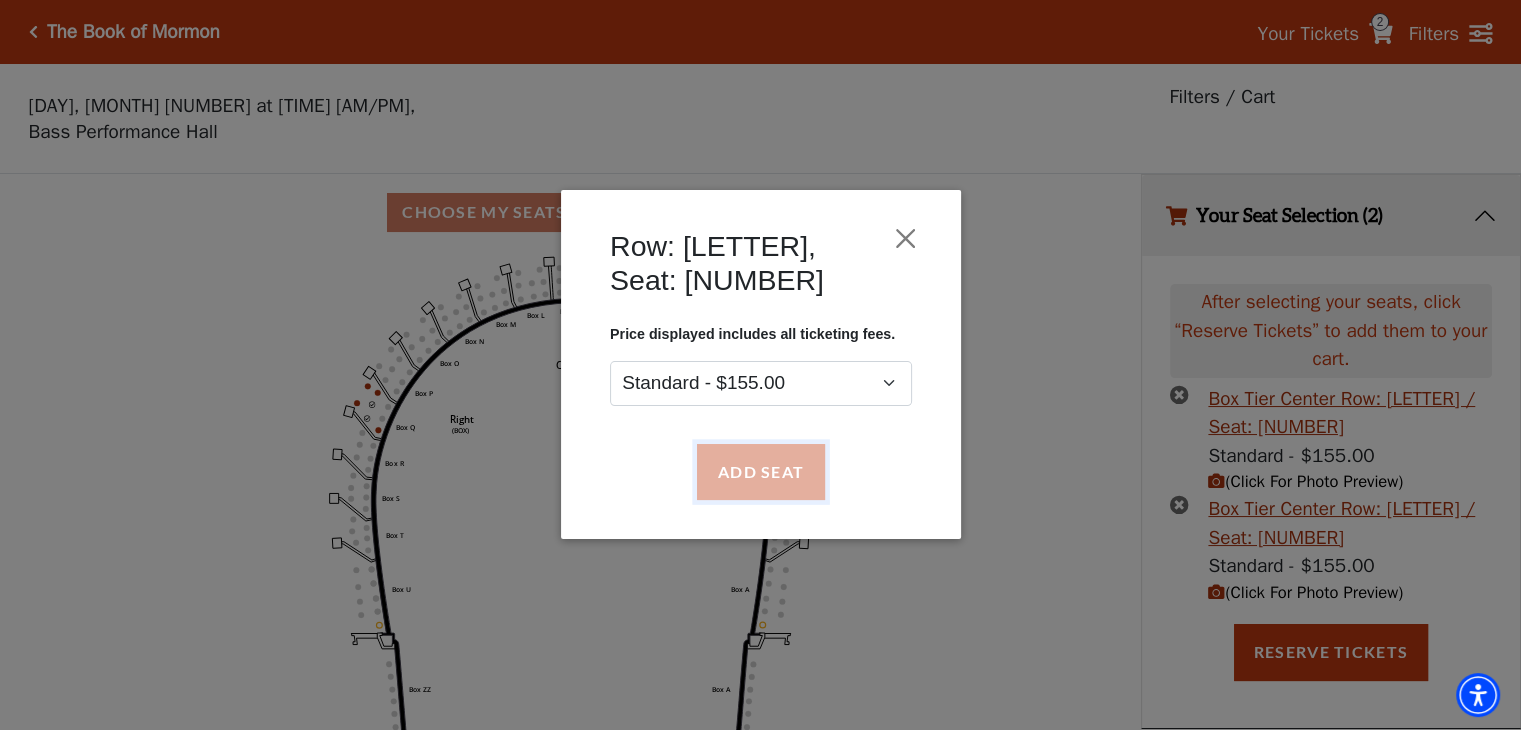 click on "Add Seat" at bounding box center [760, 472] 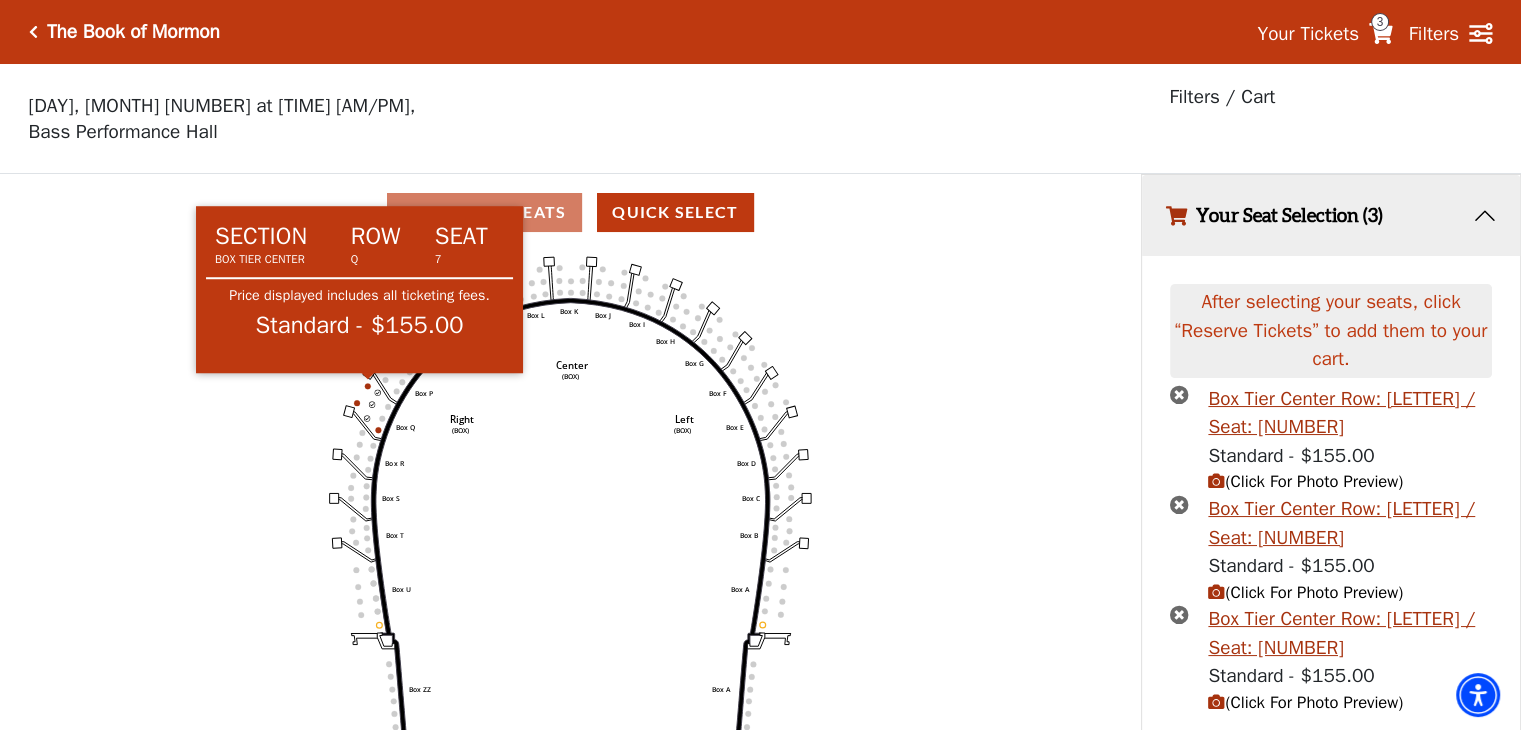 click 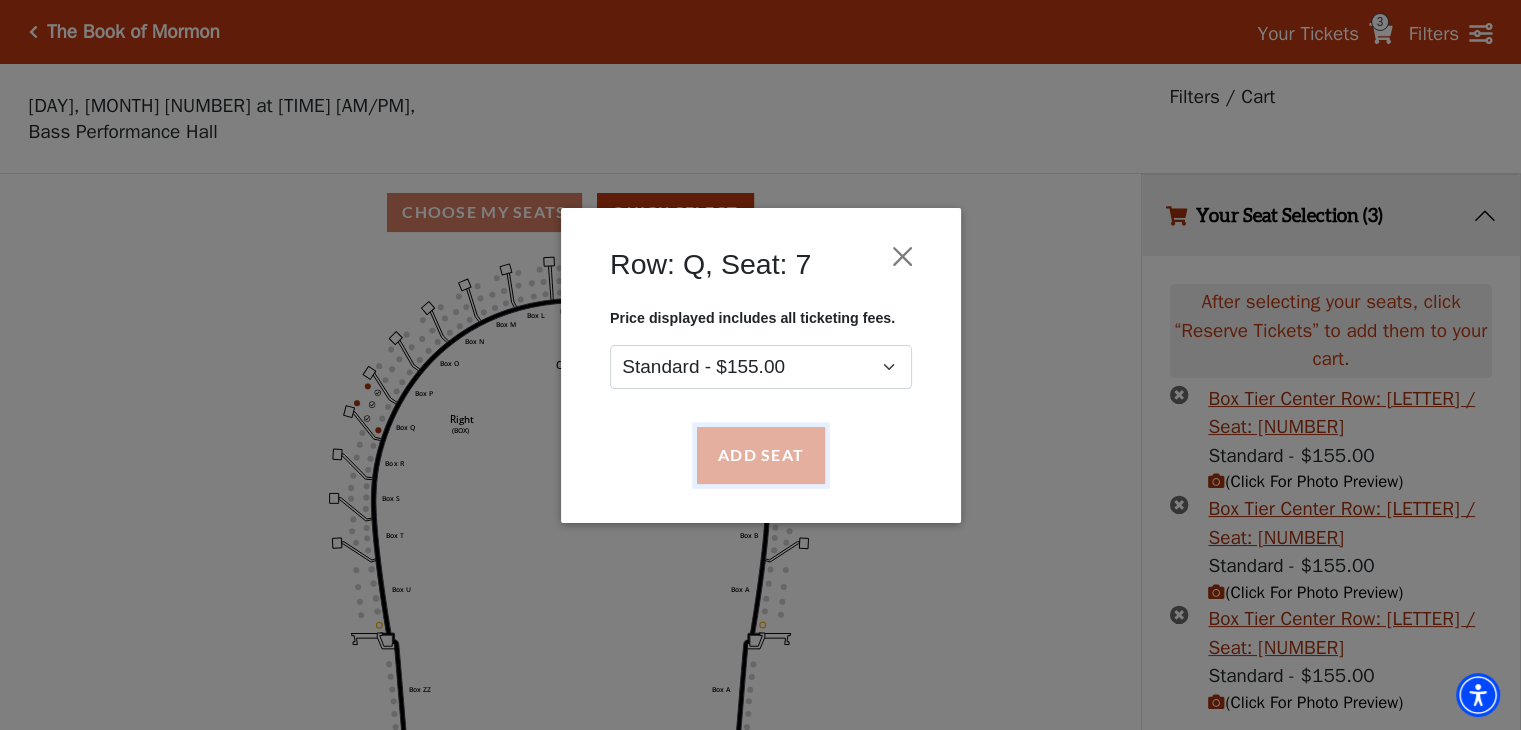 click on "Add Seat" at bounding box center [760, 455] 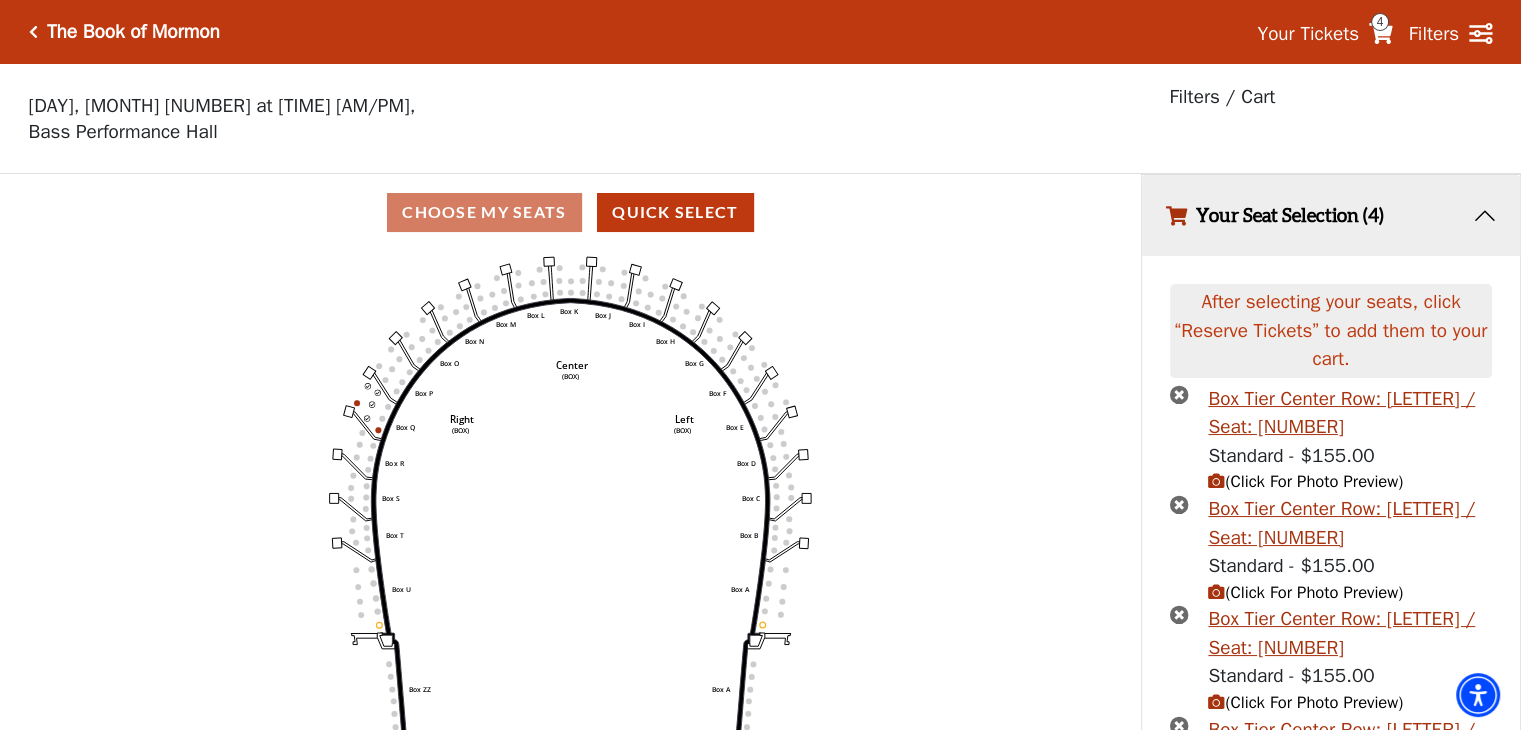 scroll, scrollTop: 56, scrollLeft: 0, axis: vertical 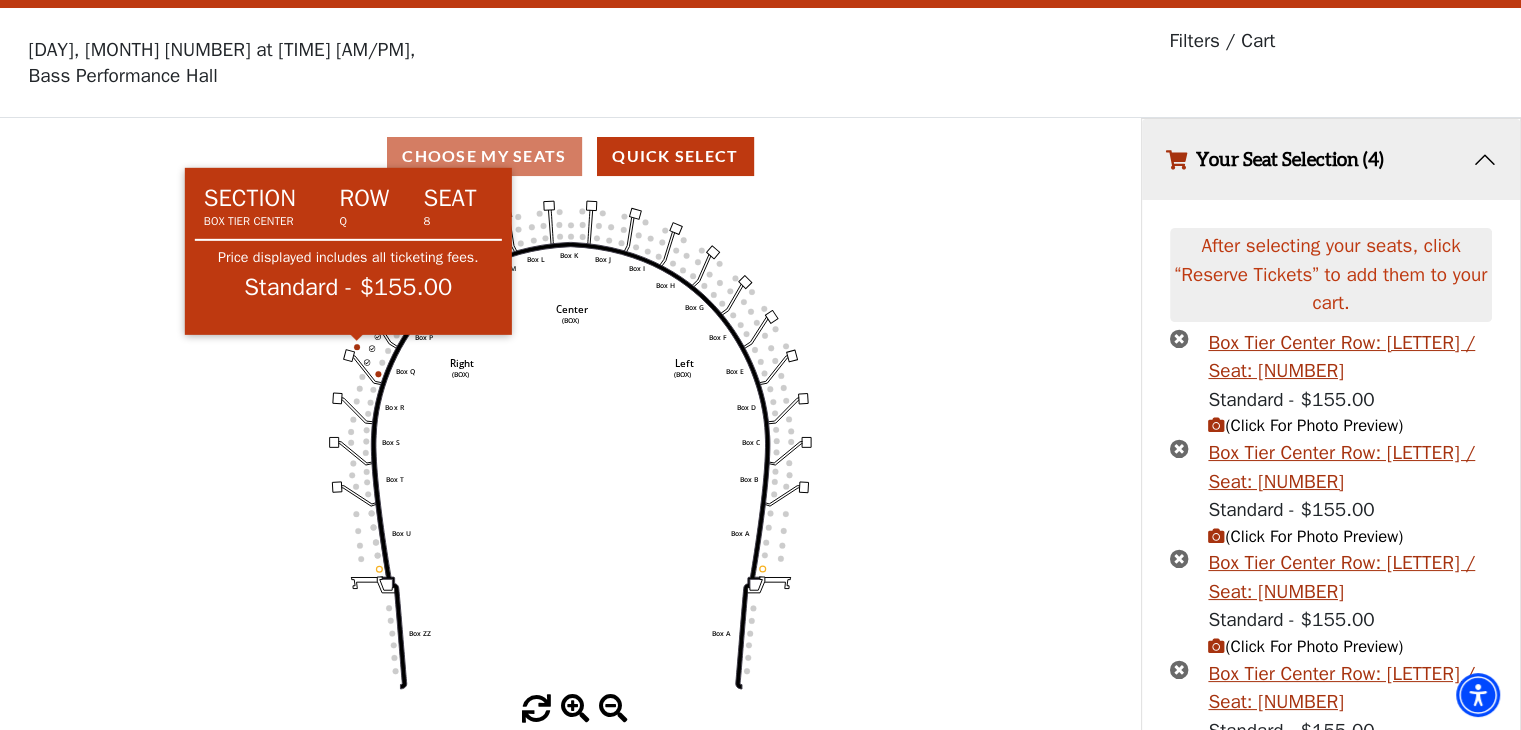 click 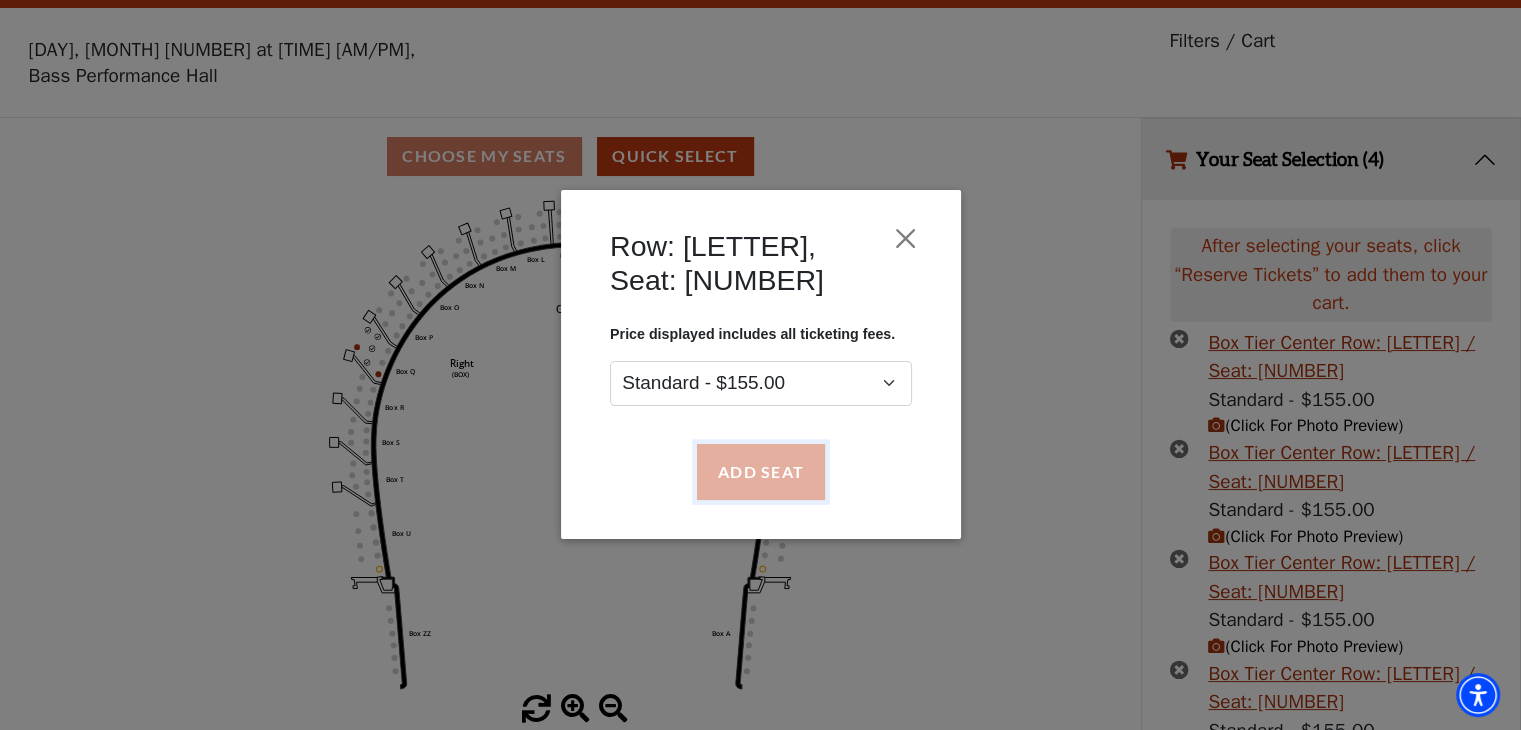 click on "Add Seat" at bounding box center (760, 472) 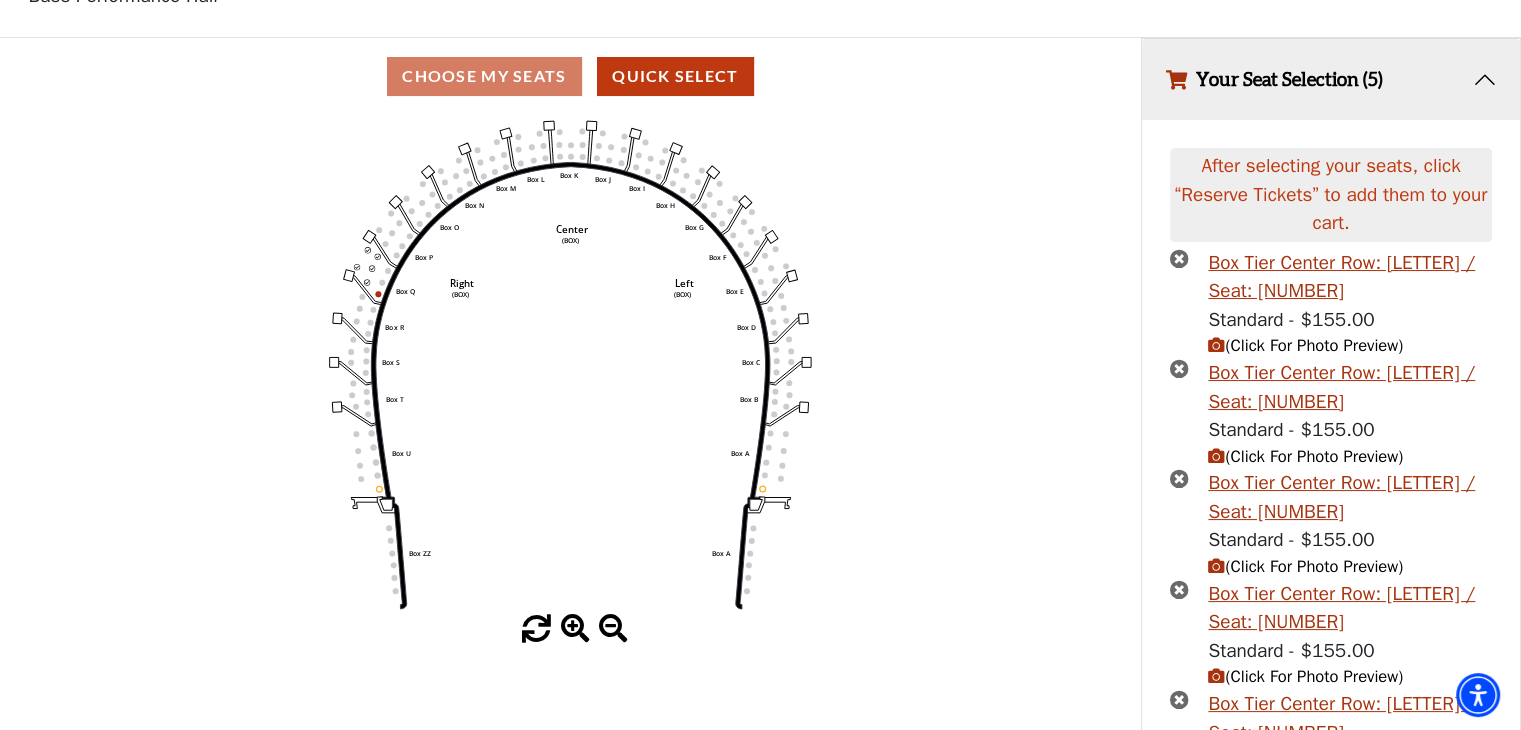 scroll, scrollTop: 138, scrollLeft: 0, axis: vertical 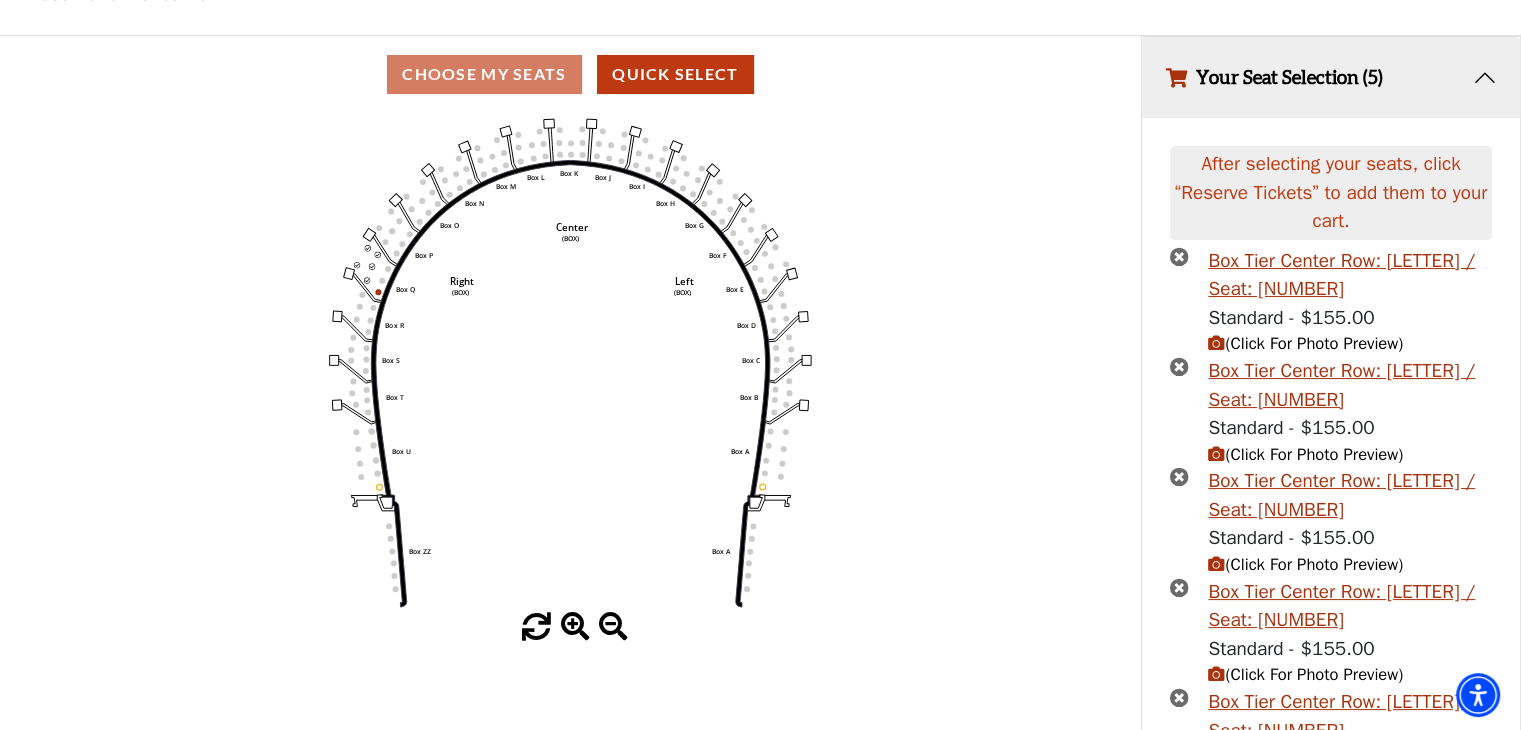 click on "Reserve Tickets" at bounding box center (1331, 846) 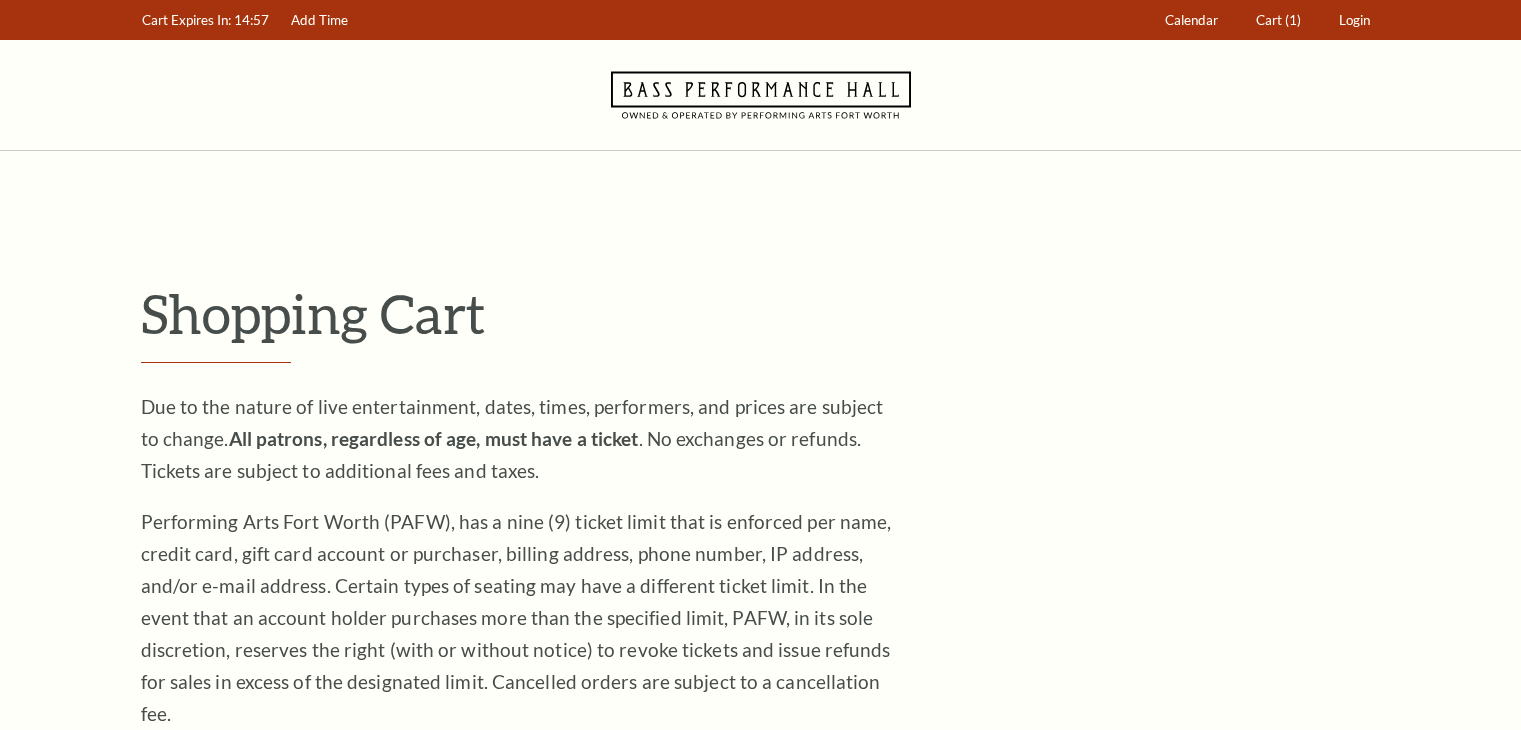 scroll, scrollTop: 0, scrollLeft: 0, axis: both 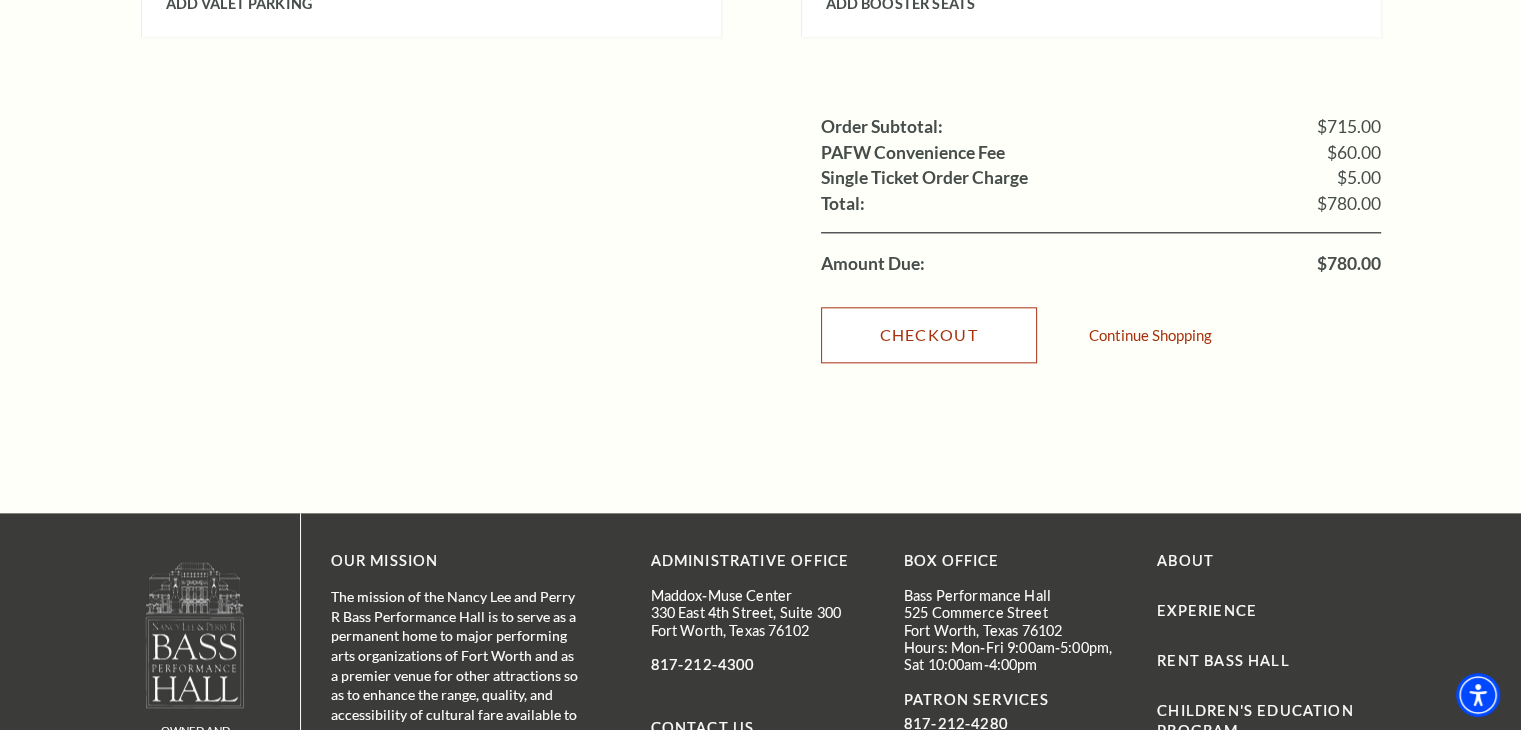 click on "Checkout" at bounding box center (929, 335) 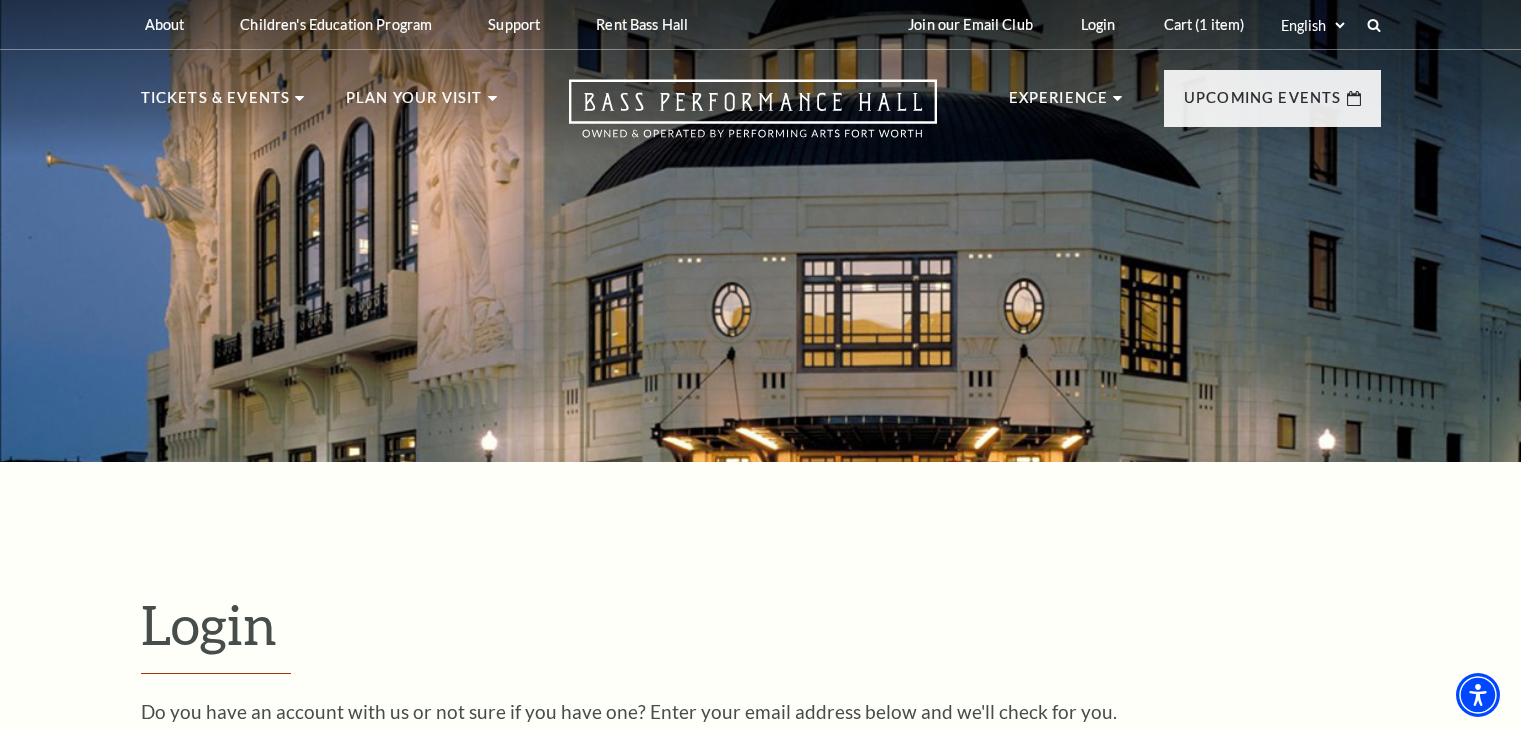 scroll, scrollTop: 580, scrollLeft: 0, axis: vertical 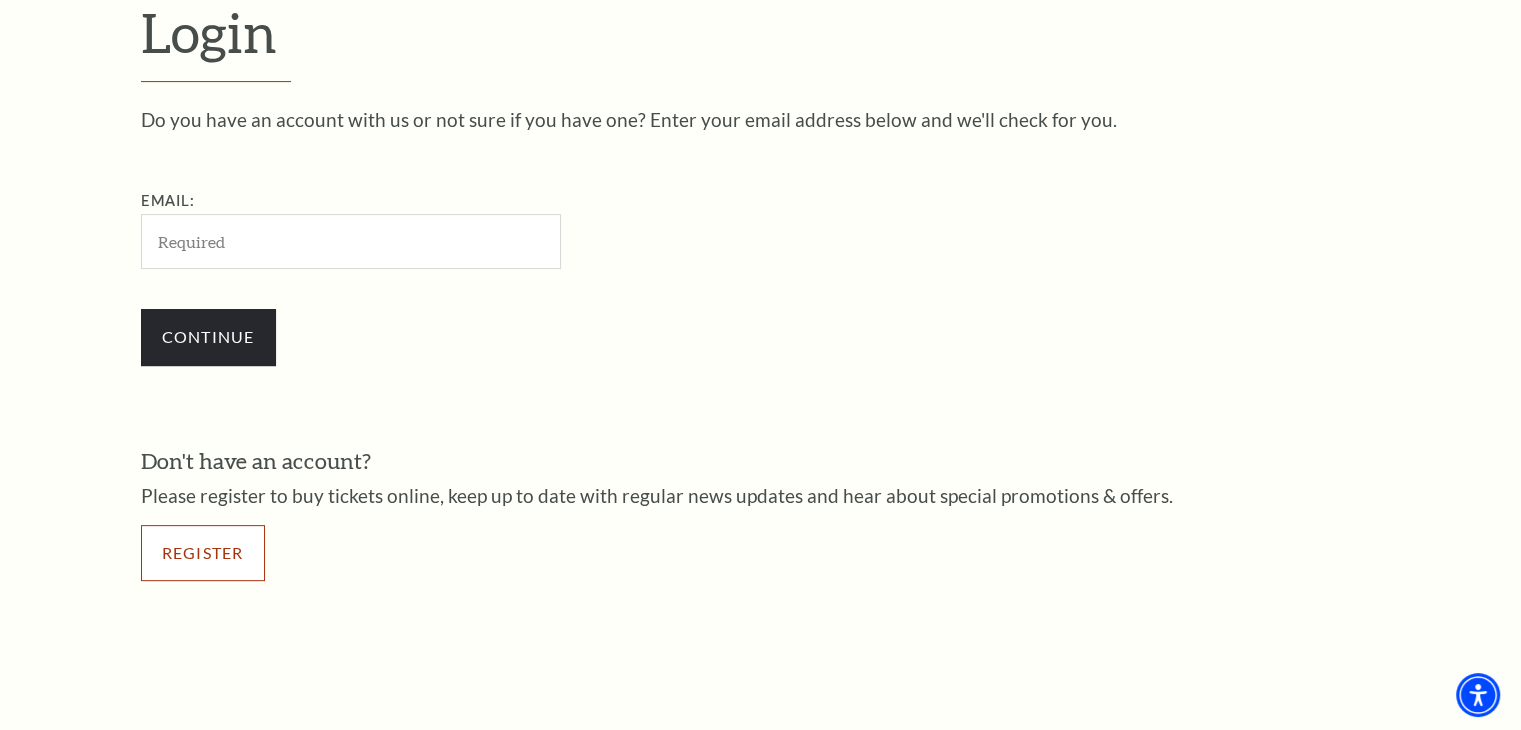 click on "Register" at bounding box center (203, 553) 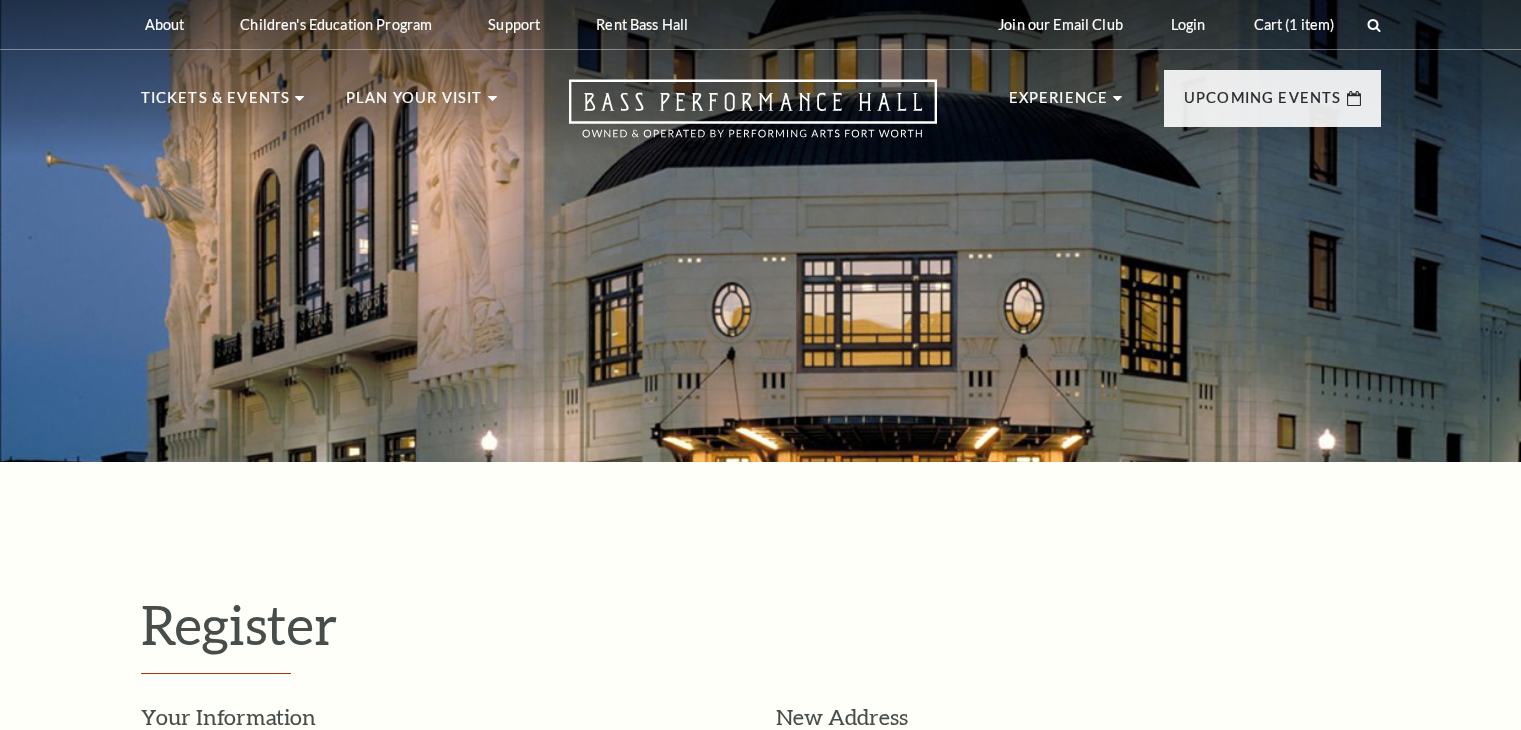 select on "1" 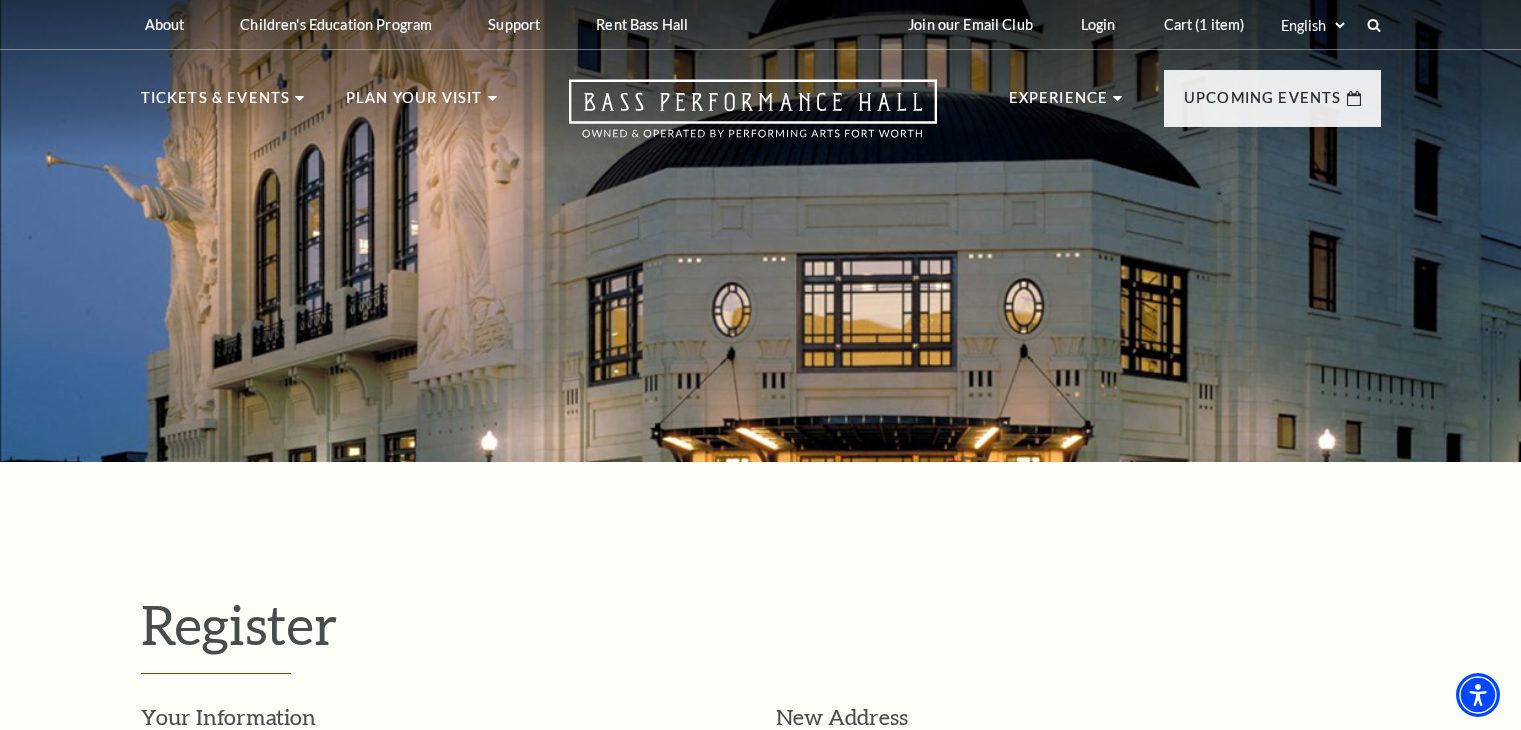 scroll, scrollTop: 0, scrollLeft: 0, axis: both 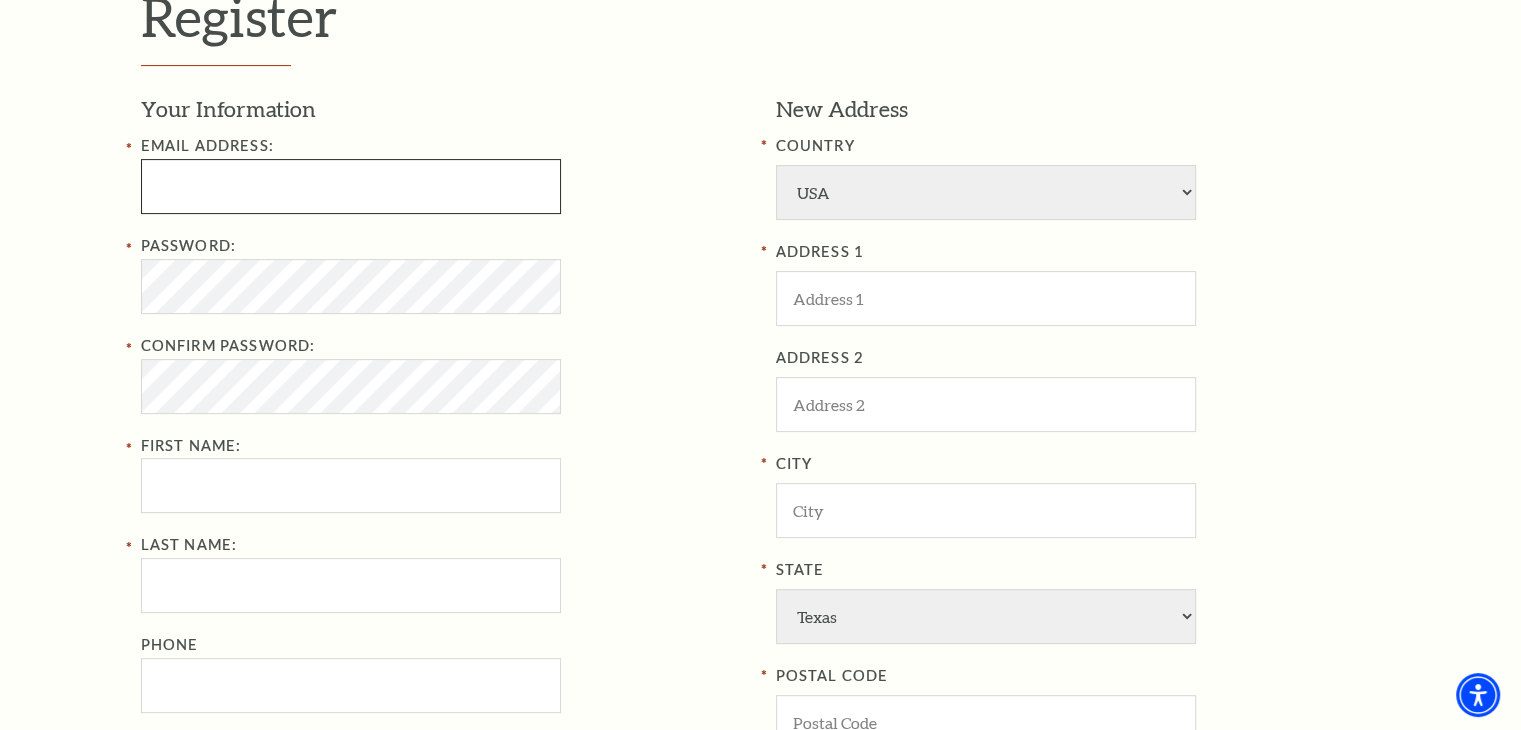 click at bounding box center [351, 186] 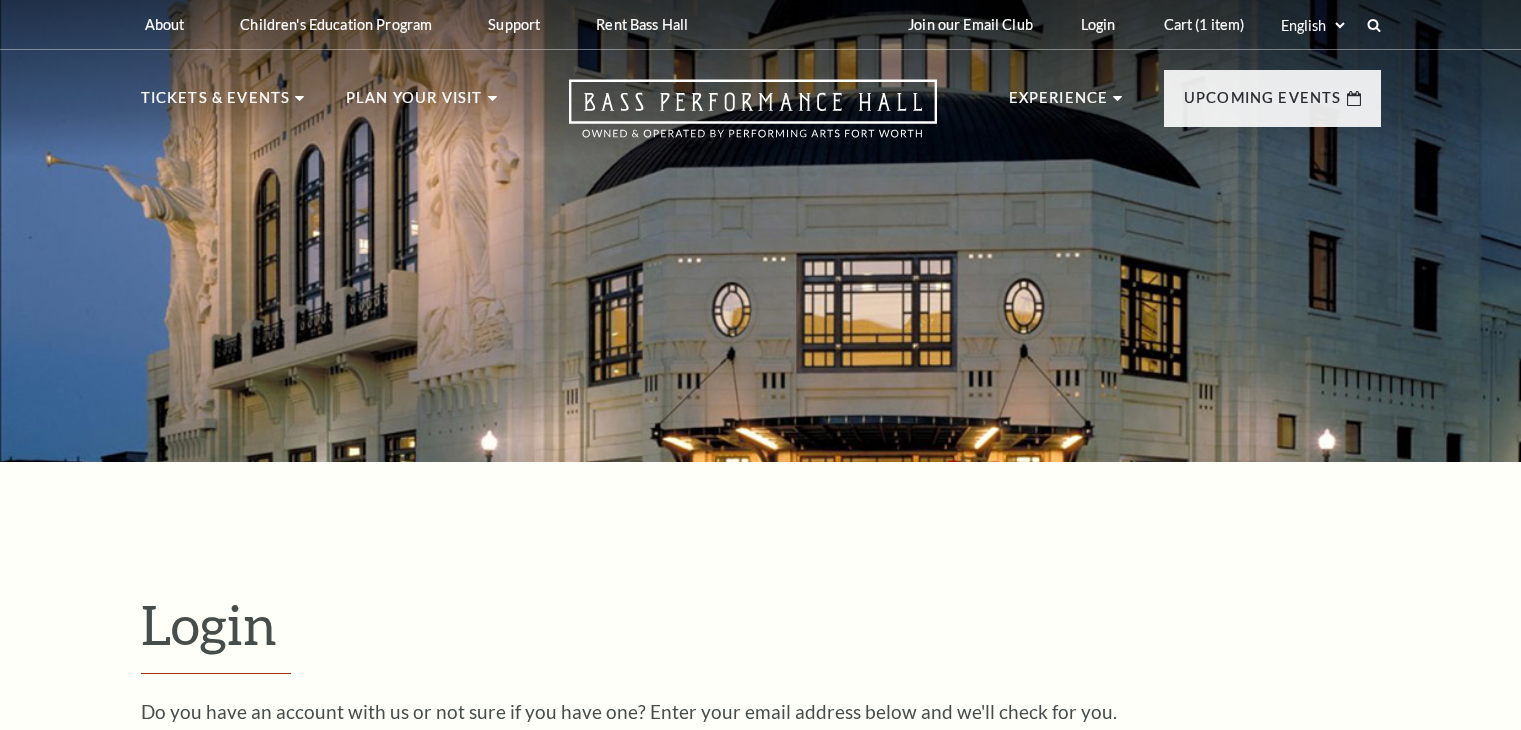 scroll, scrollTop: 592, scrollLeft: 0, axis: vertical 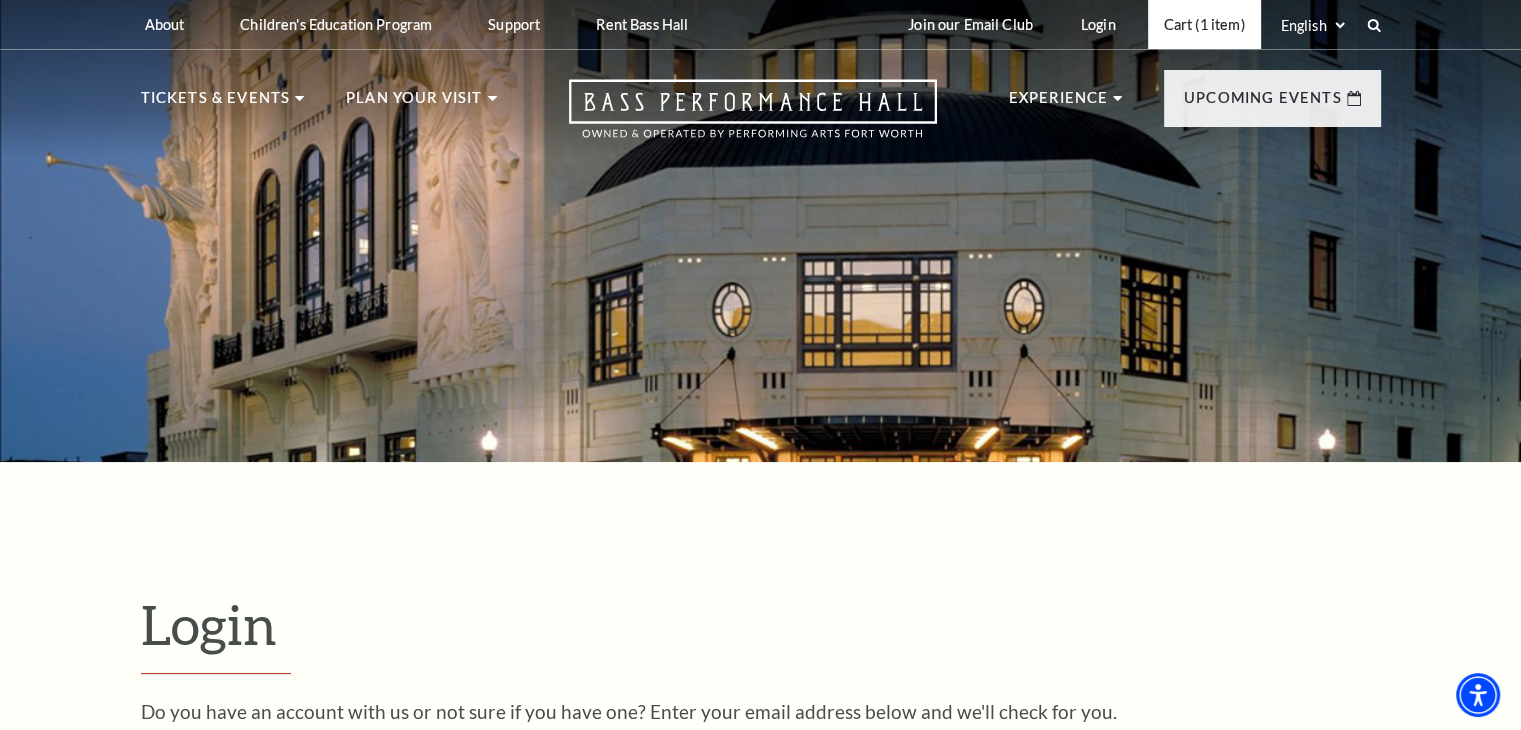 click on "Cart (1 item)" at bounding box center (1204, 24) 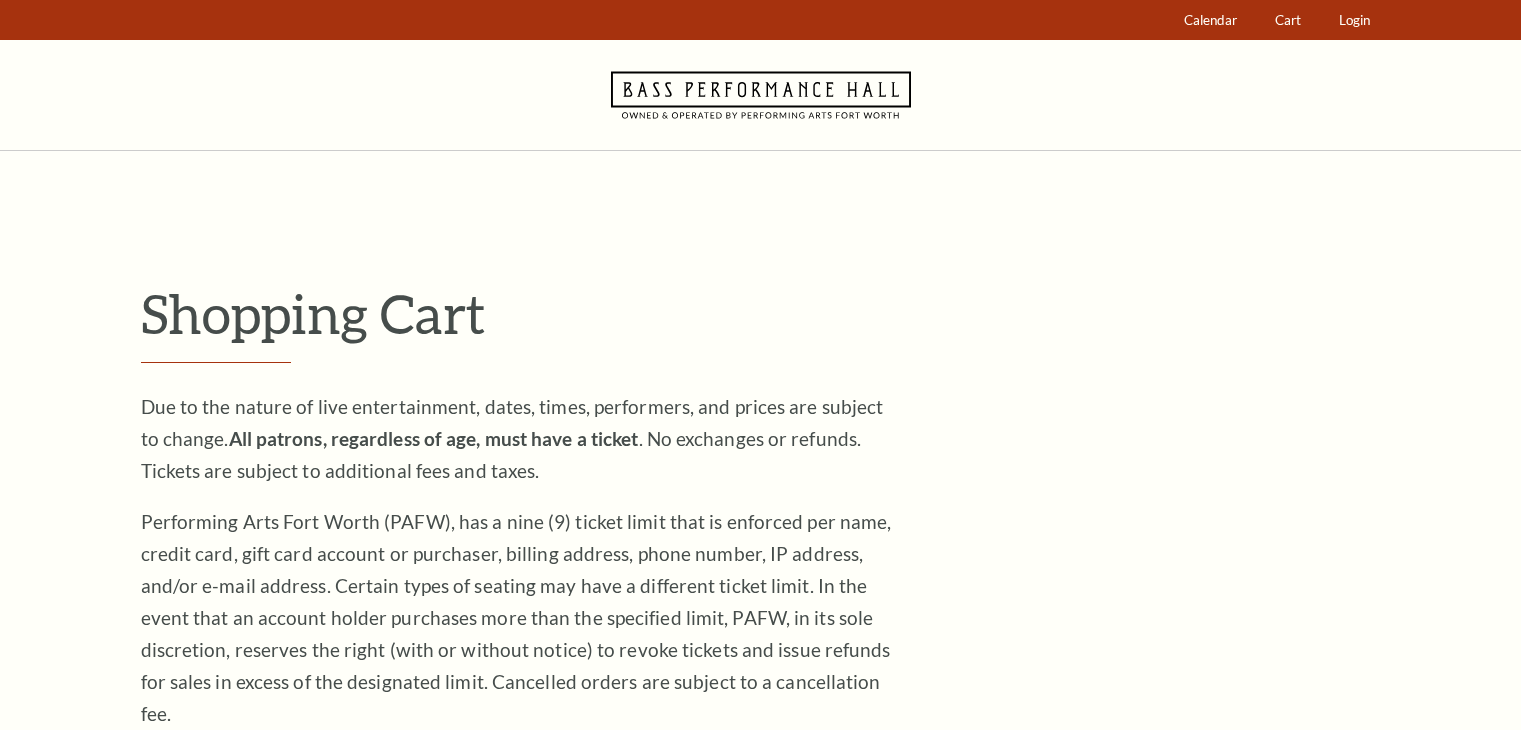 scroll, scrollTop: 0, scrollLeft: 0, axis: both 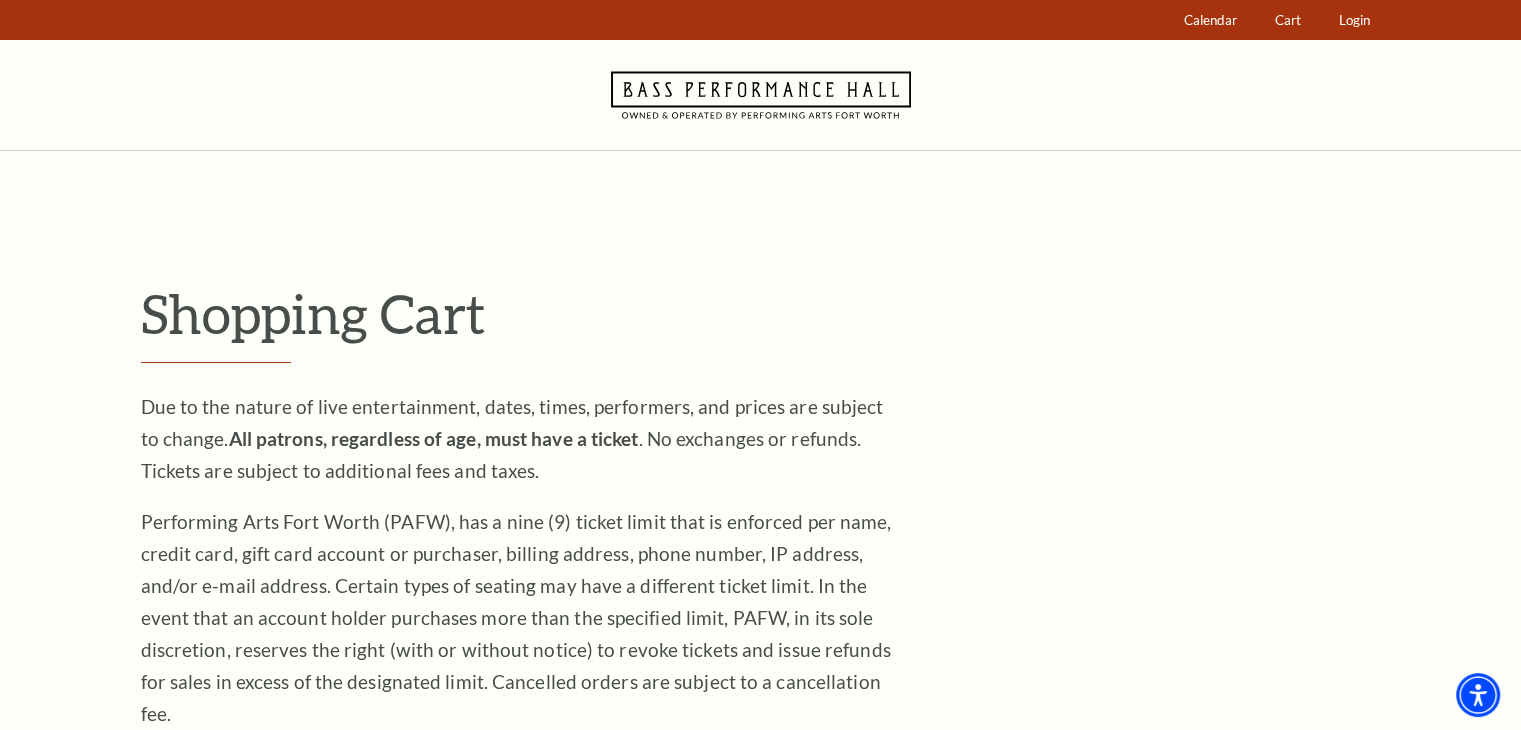 click 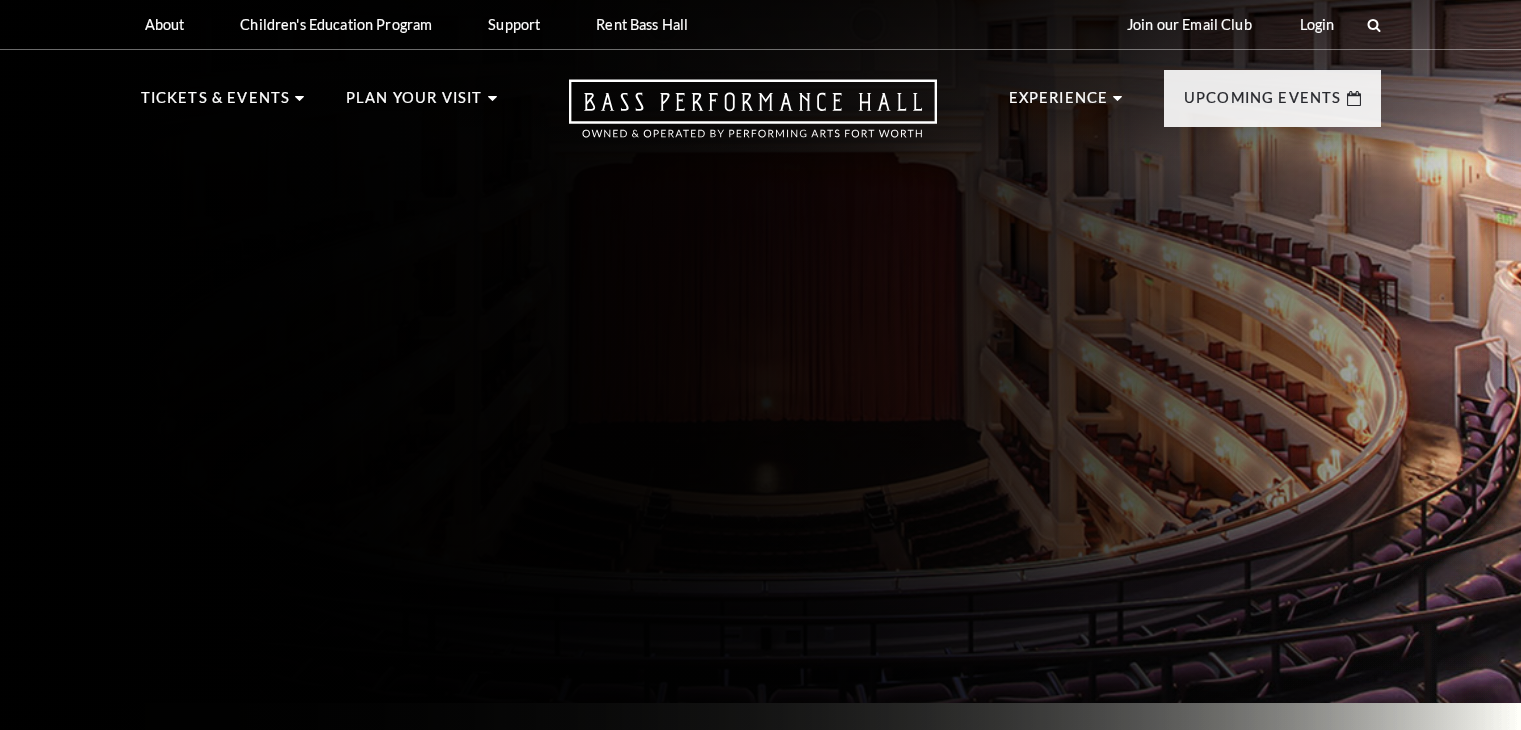 scroll, scrollTop: 0, scrollLeft: 0, axis: both 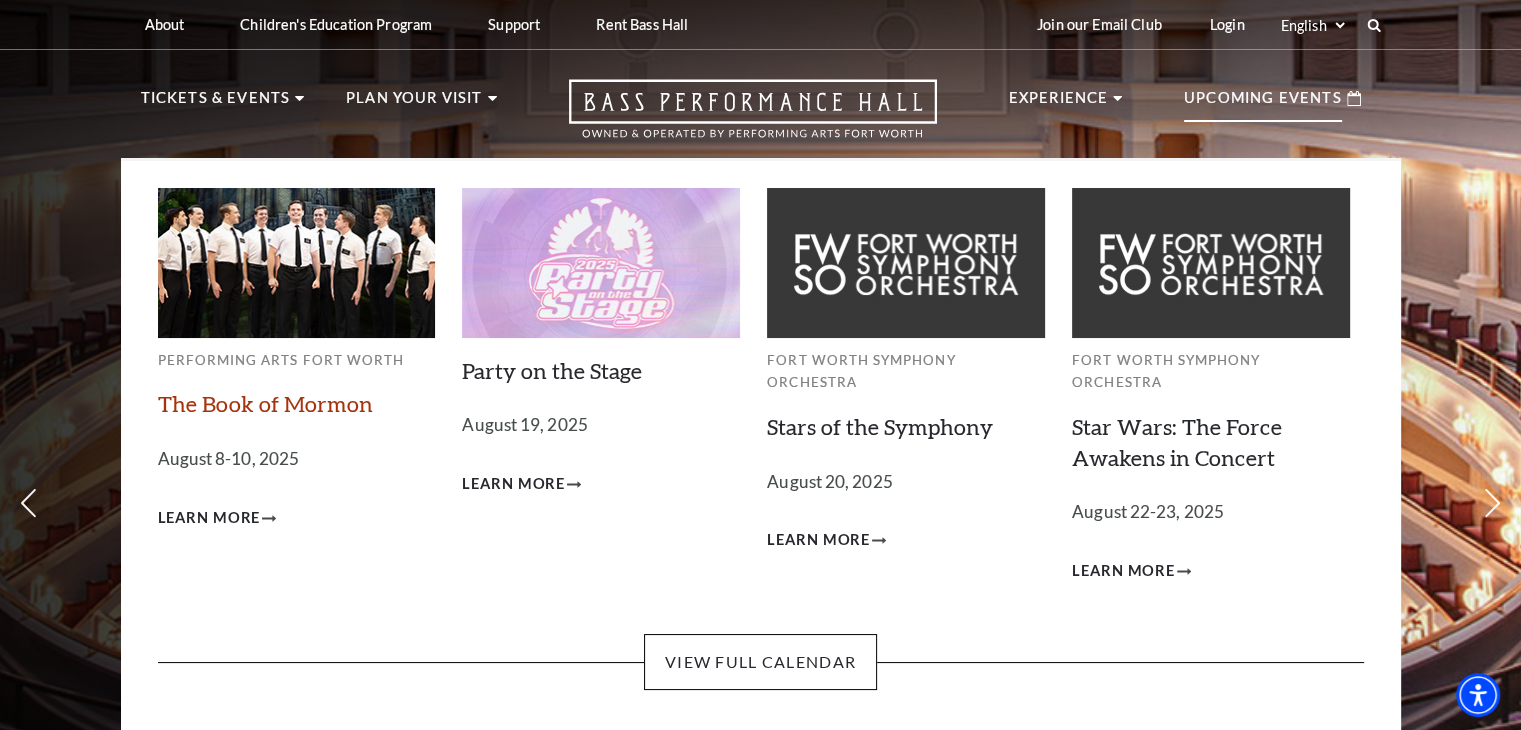 click on "The Book of Mormon" at bounding box center (265, 403) 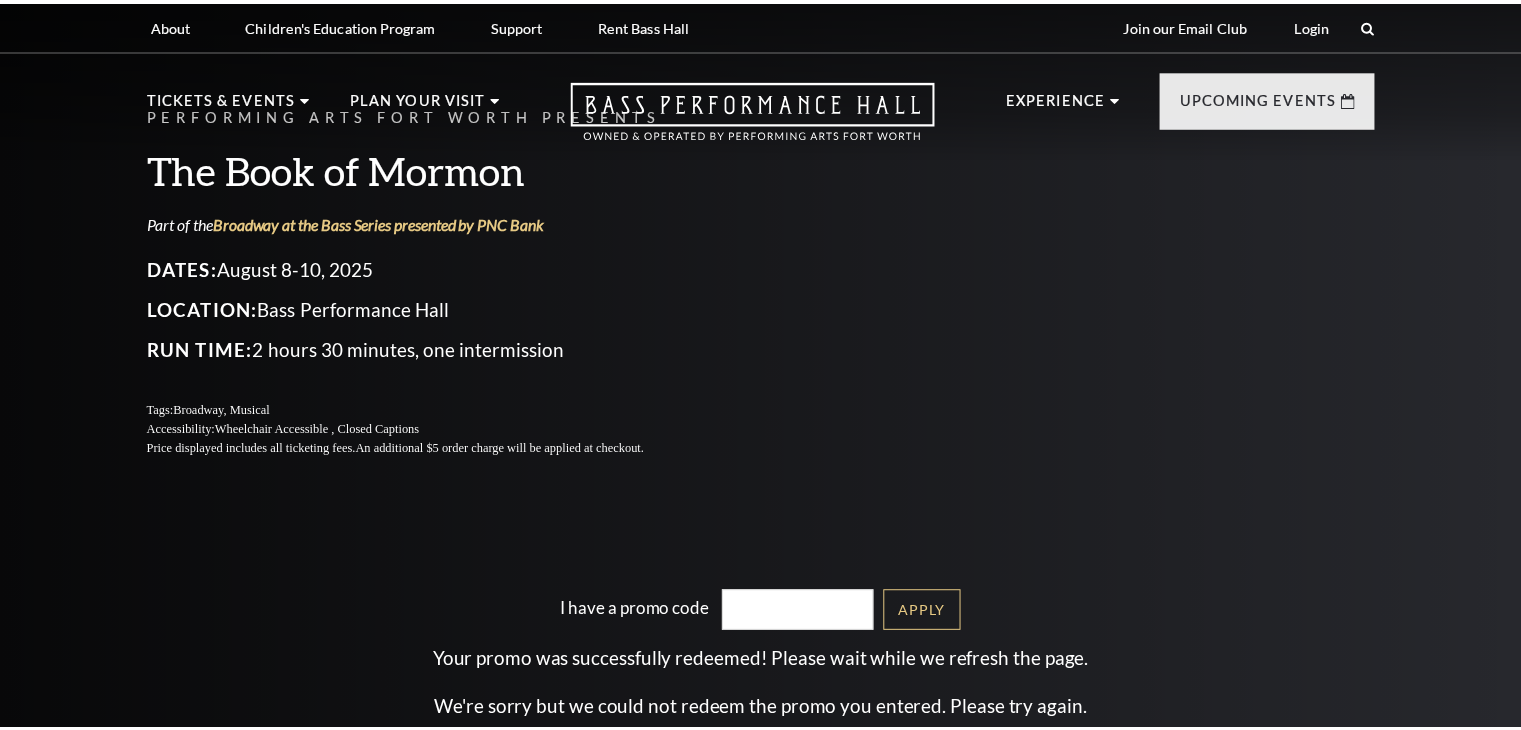scroll, scrollTop: 0, scrollLeft: 0, axis: both 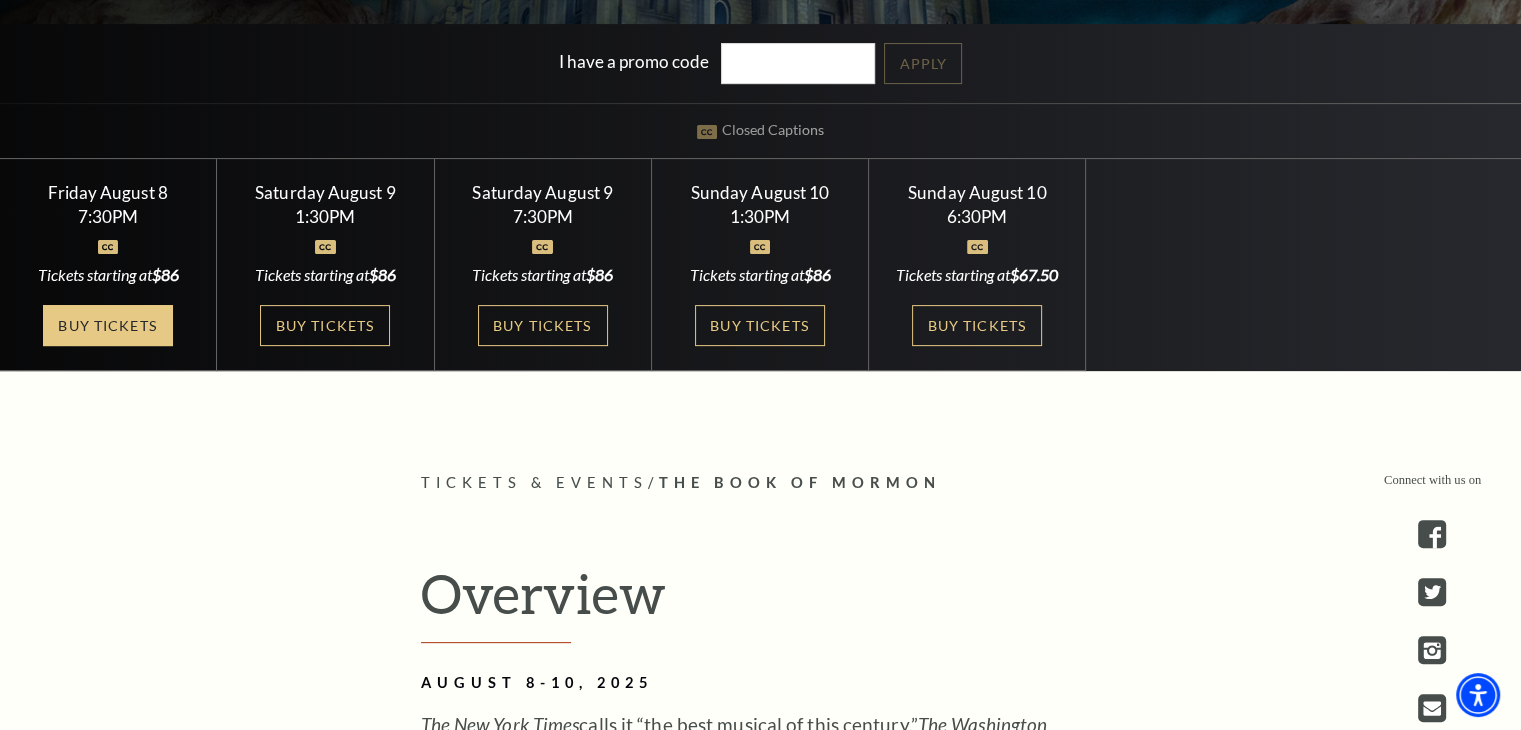 click on "Buy Tickets" at bounding box center [108, 325] 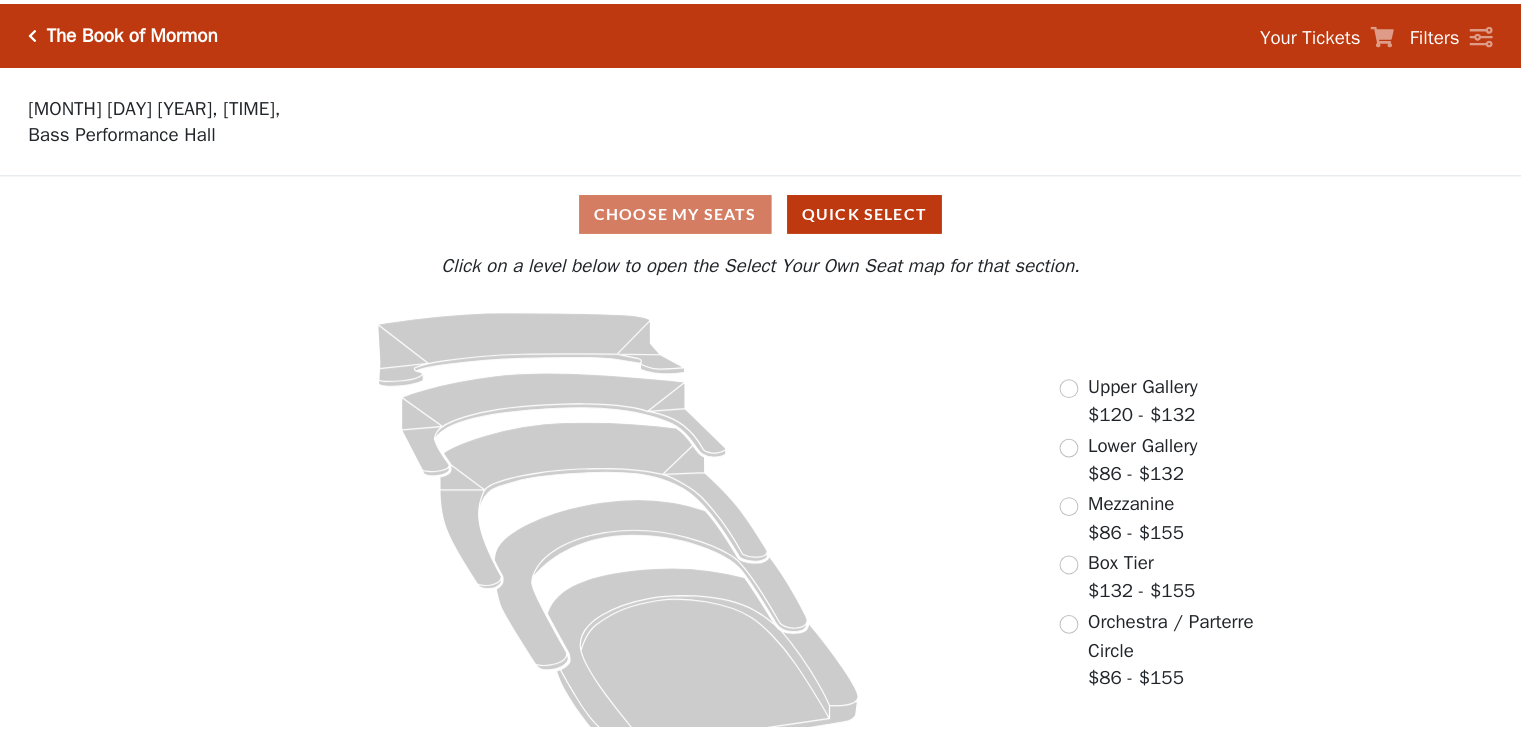 scroll, scrollTop: 0, scrollLeft: 0, axis: both 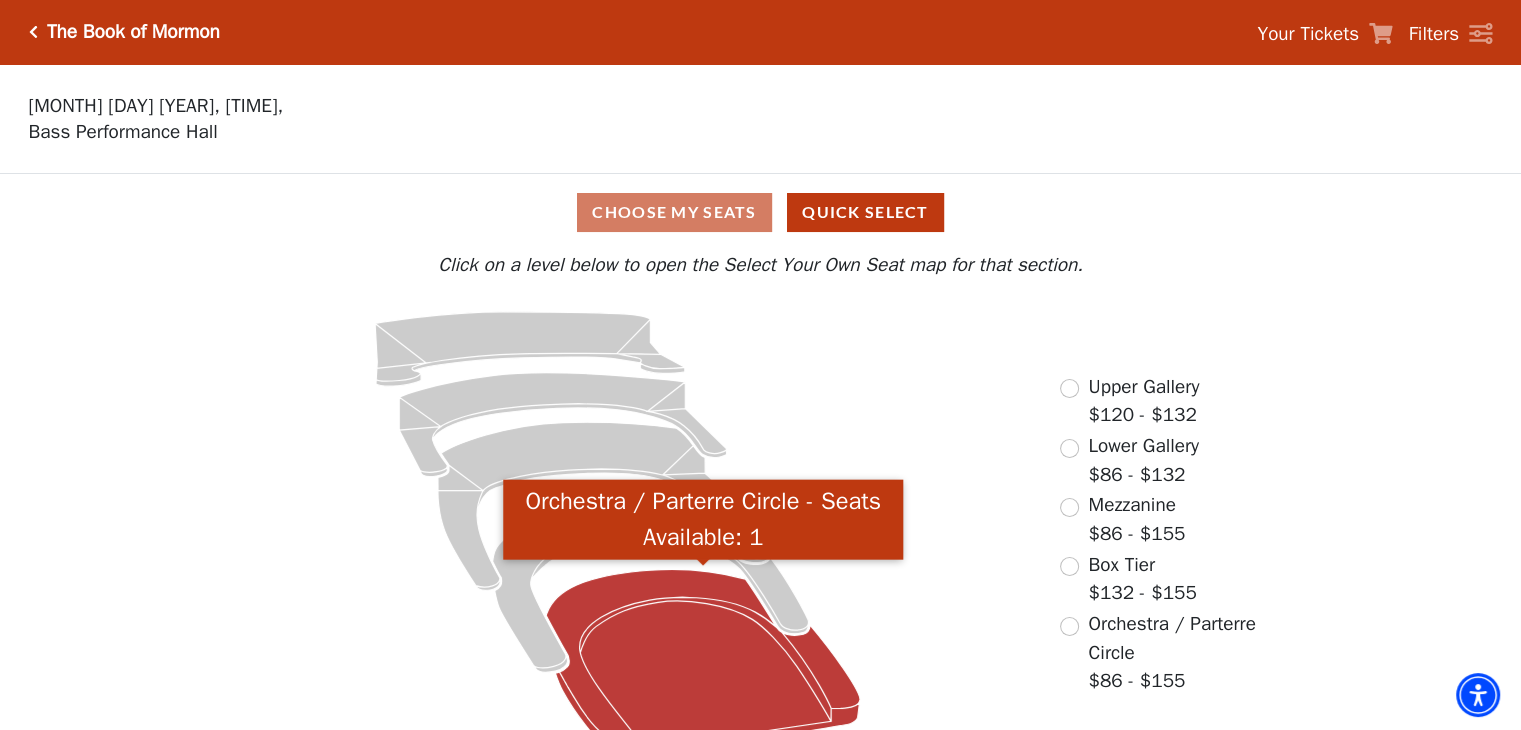 click 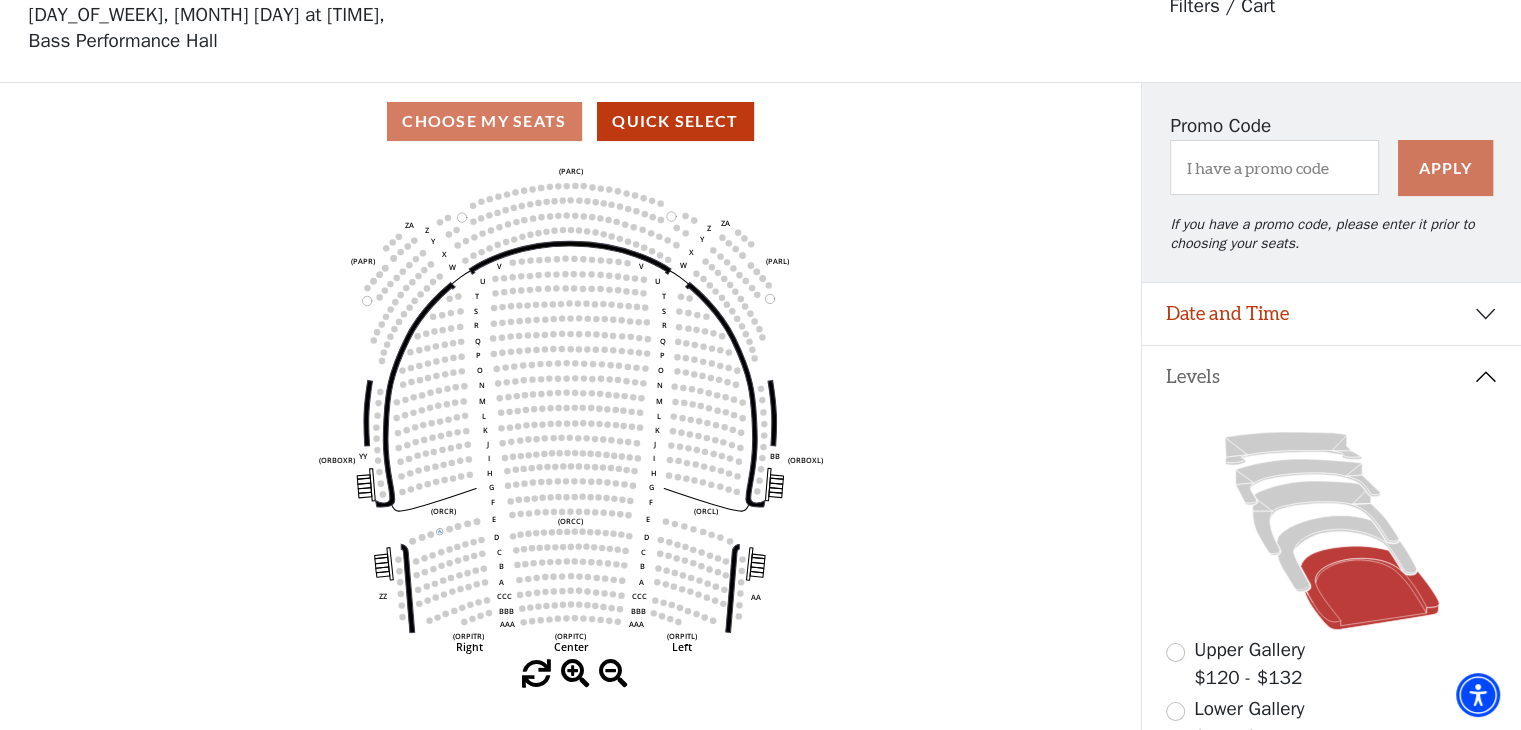 scroll, scrollTop: 92, scrollLeft: 0, axis: vertical 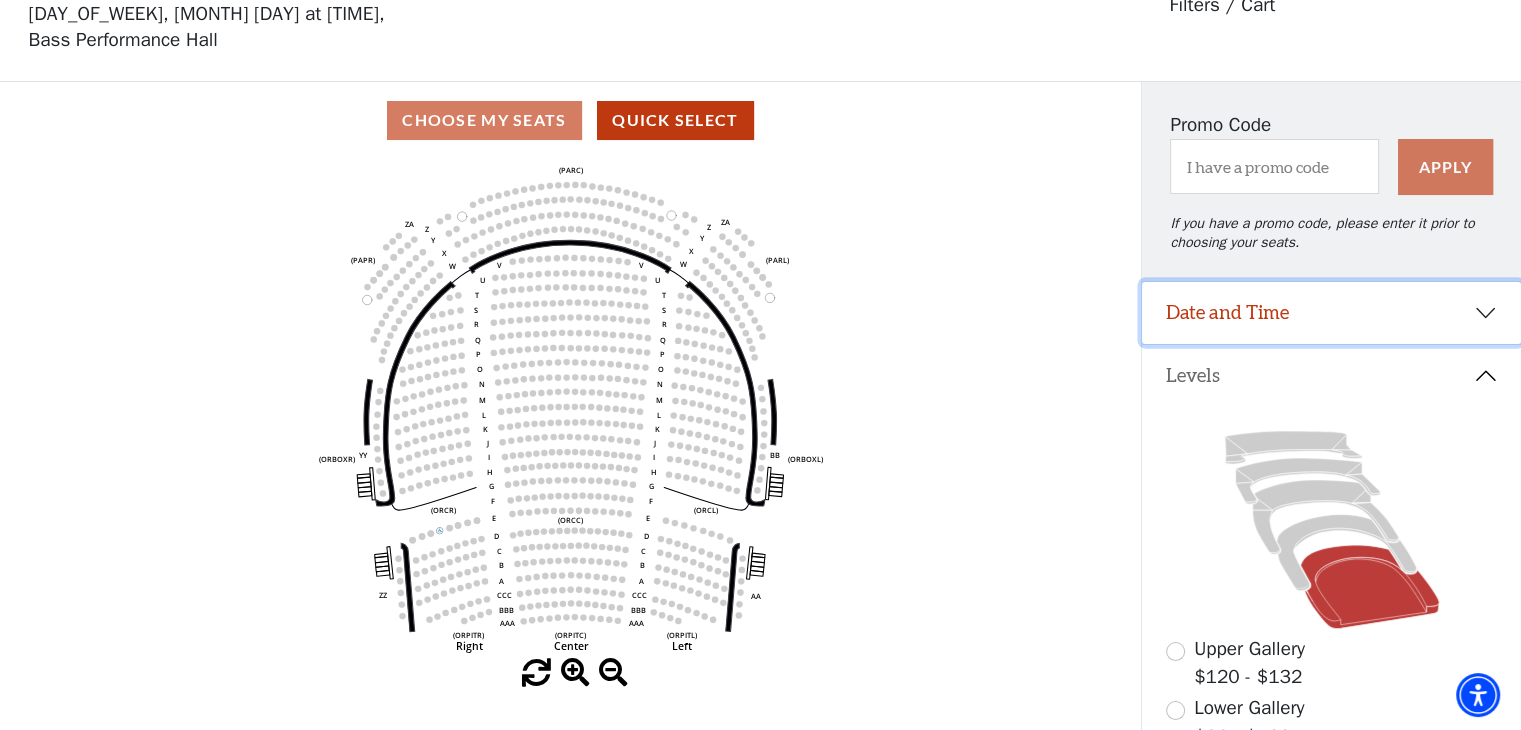 click on "Date and Time" at bounding box center [1331, 313] 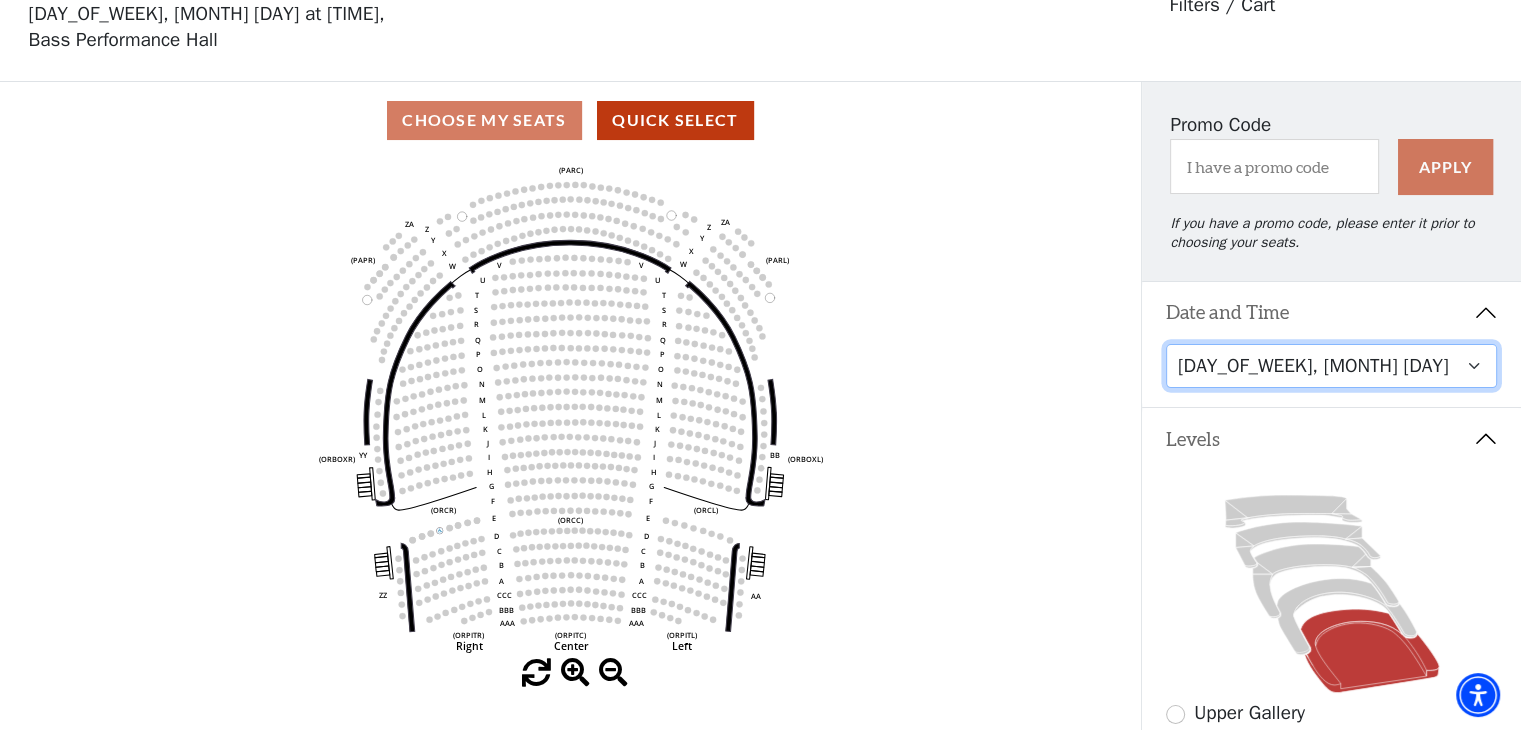 click on "Friday, August 8 at 7:30 PM Saturday, August 9 at 1:30 PM Saturday, August 9 at 7:30 PM Sunday, August 10 at 1:30 PM Sunday, August 10 at 6:30 PM" at bounding box center [1332, 366] 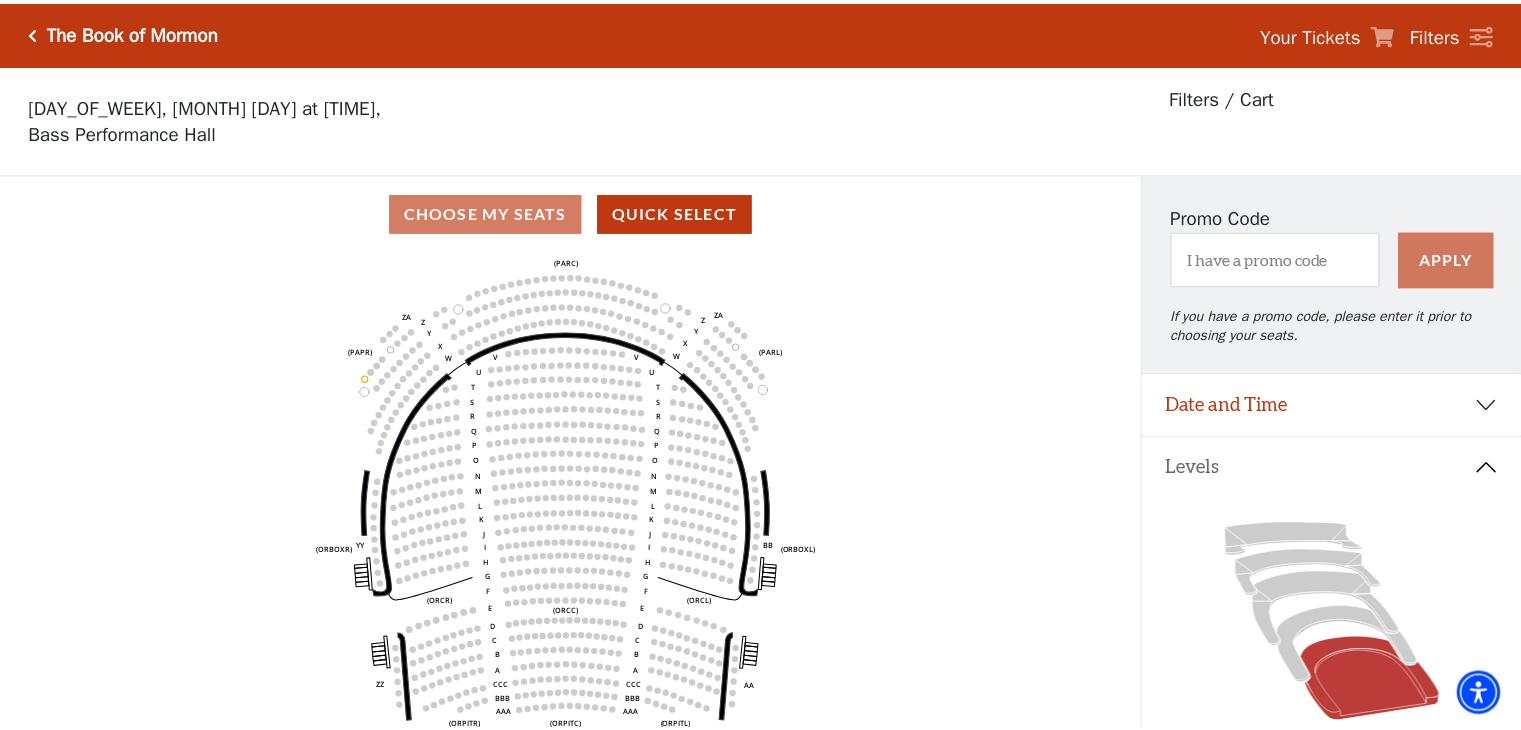 scroll, scrollTop: 92, scrollLeft: 0, axis: vertical 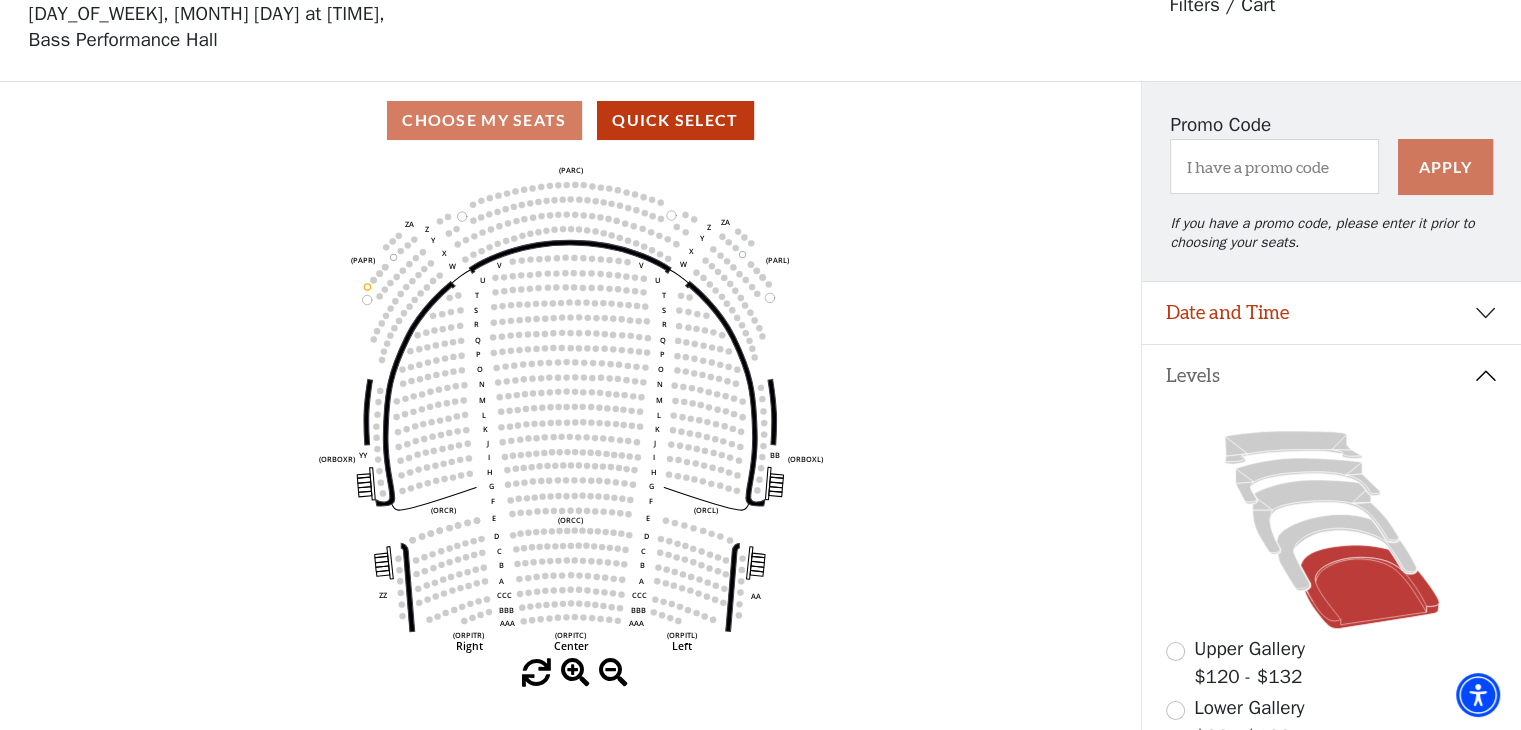 click 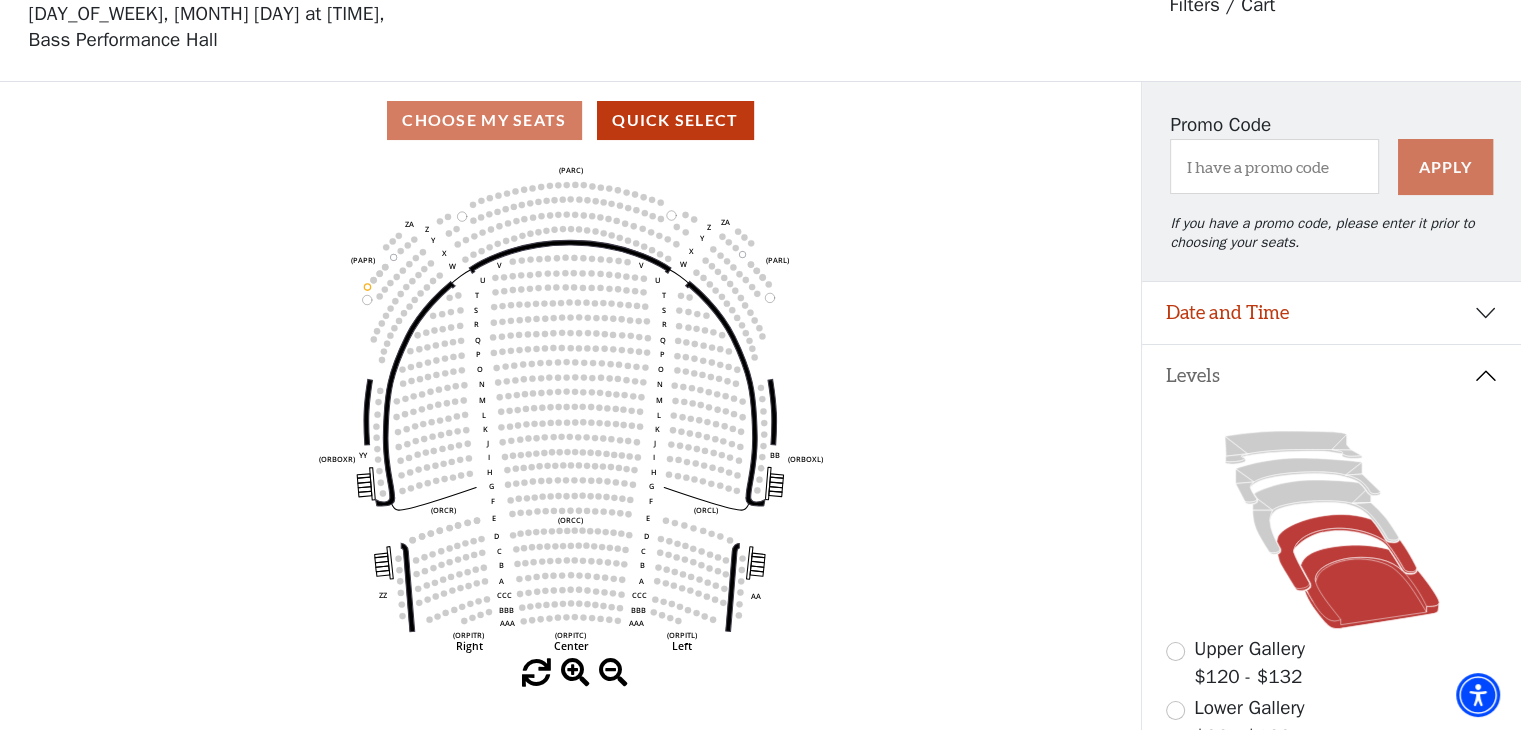 click 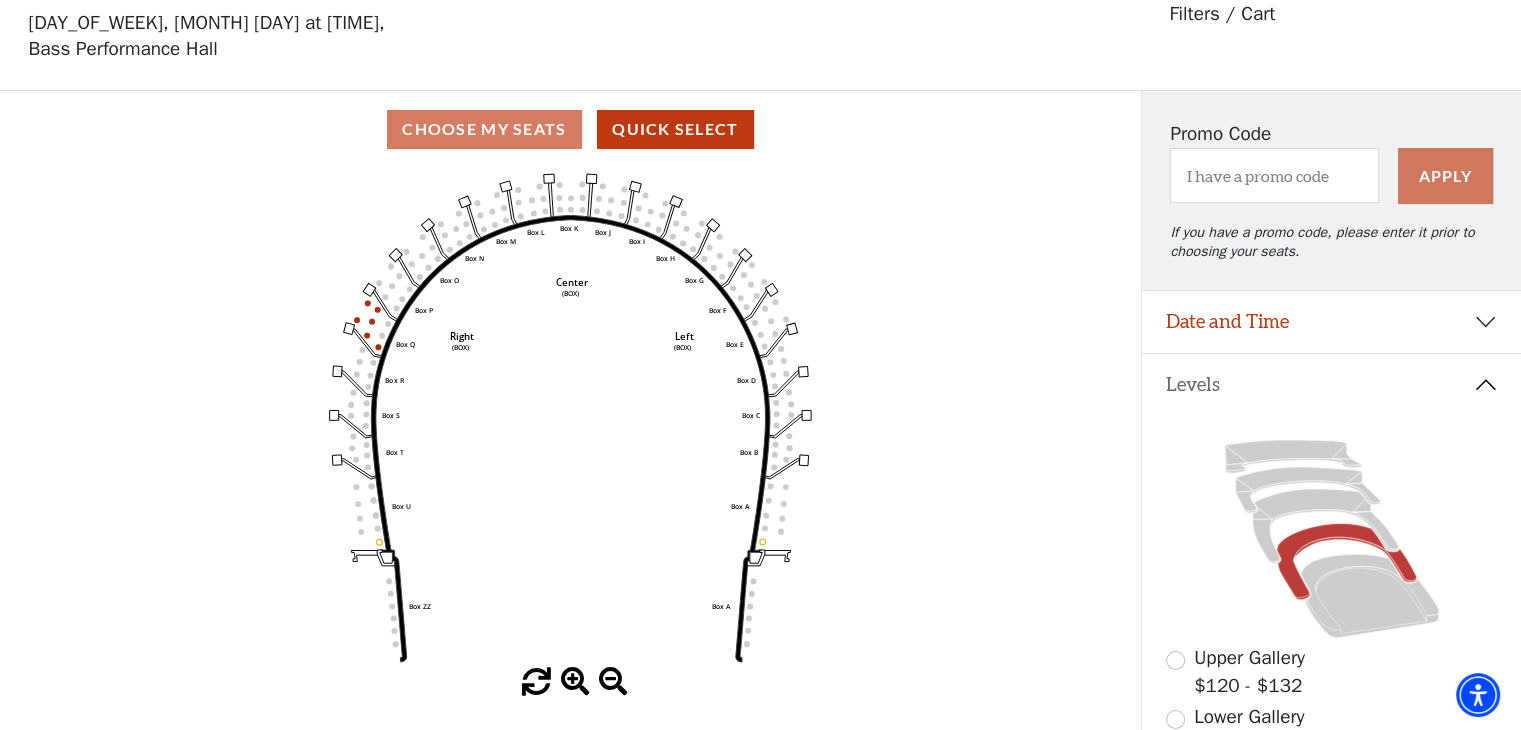 scroll, scrollTop: 92, scrollLeft: 0, axis: vertical 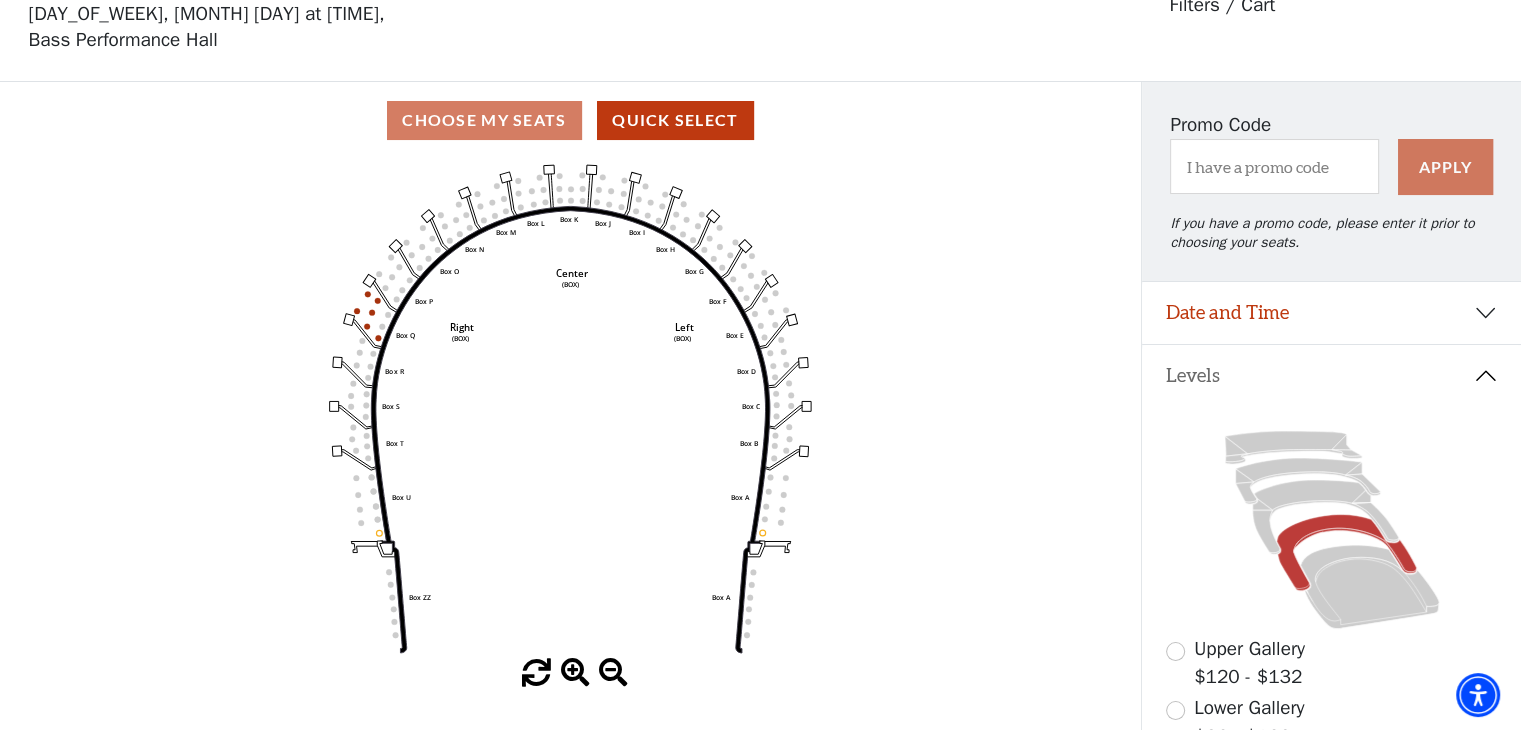click on "Left   (BOX)   Right   (BOX)   Center   (BOX)   Box ZZ   Box U   Box T   Box S   Box R   Box Q   Box P   Box O   Box N   Box M   Box L   Box A   Box A   Box B   Box C   Box D   Box E   Box F   Box G   Box H   Box I   Box J   Box K" 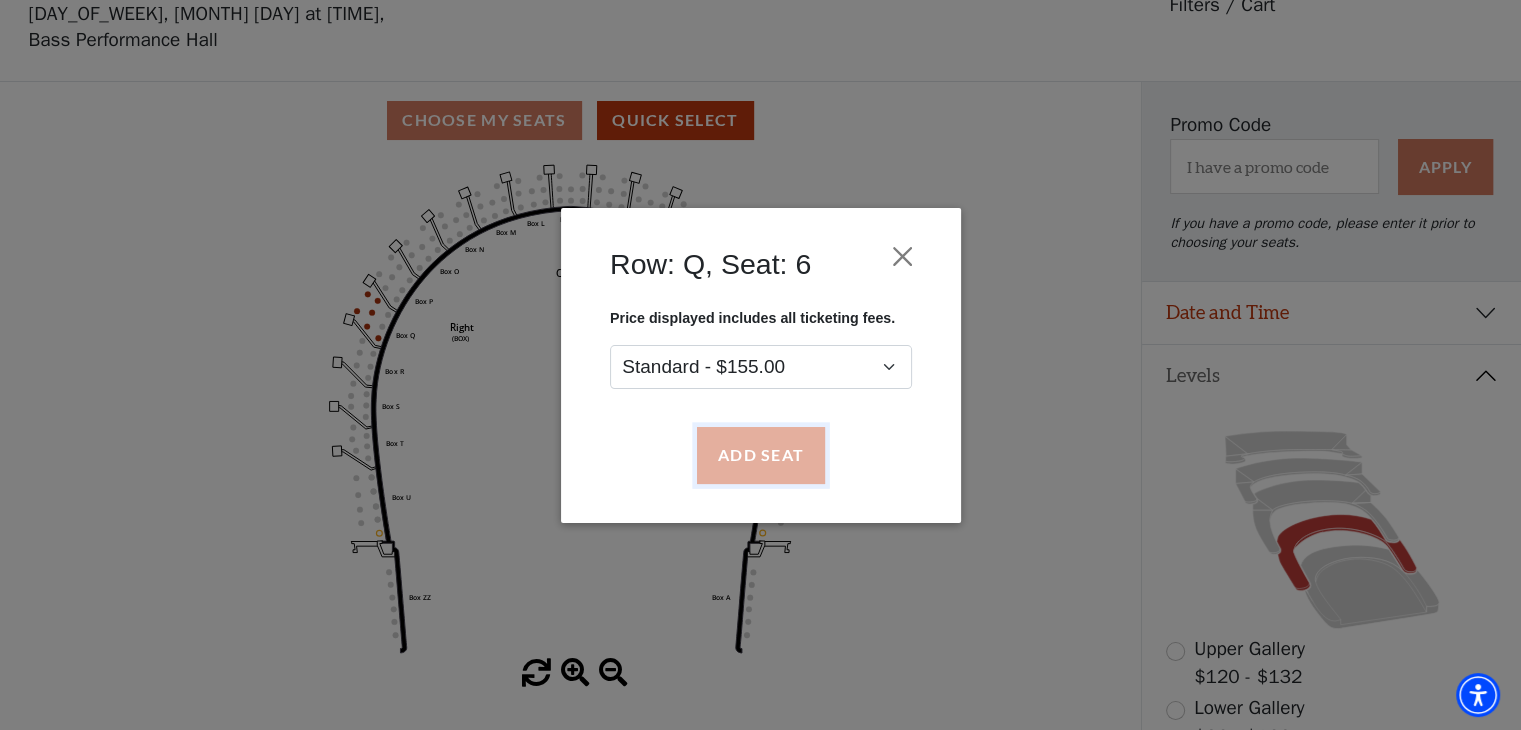 click on "Add Seat" at bounding box center (760, 455) 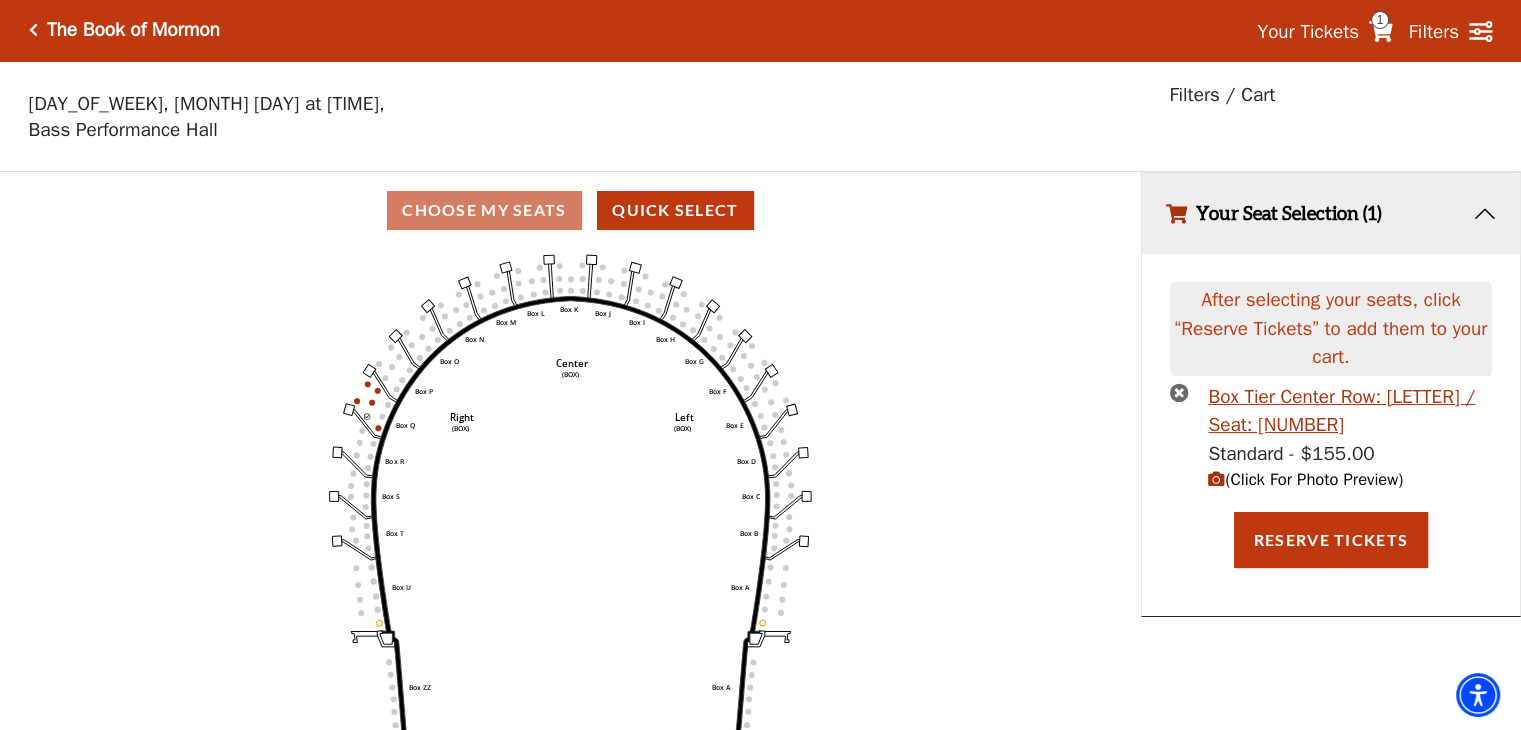 scroll, scrollTop: 0, scrollLeft: 0, axis: both 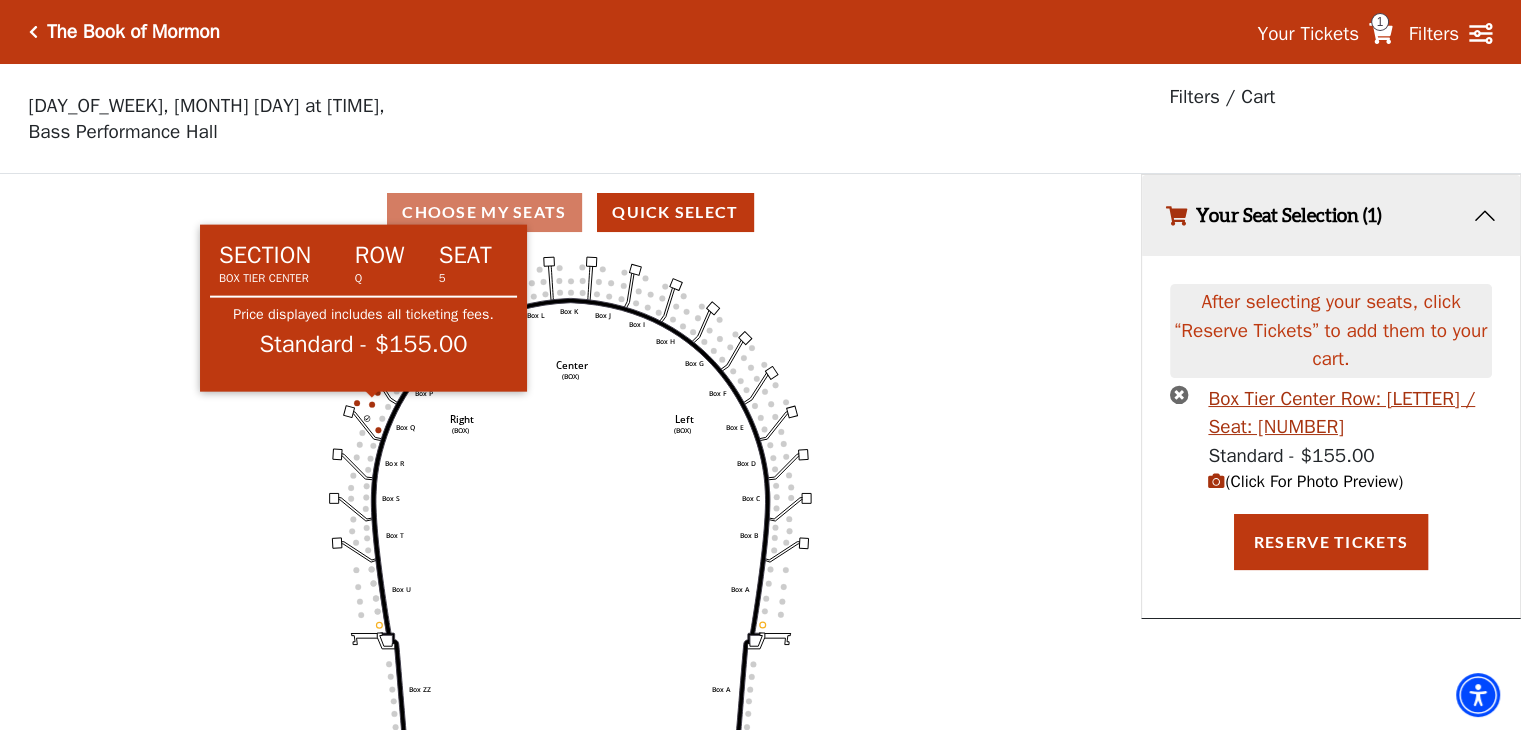 click 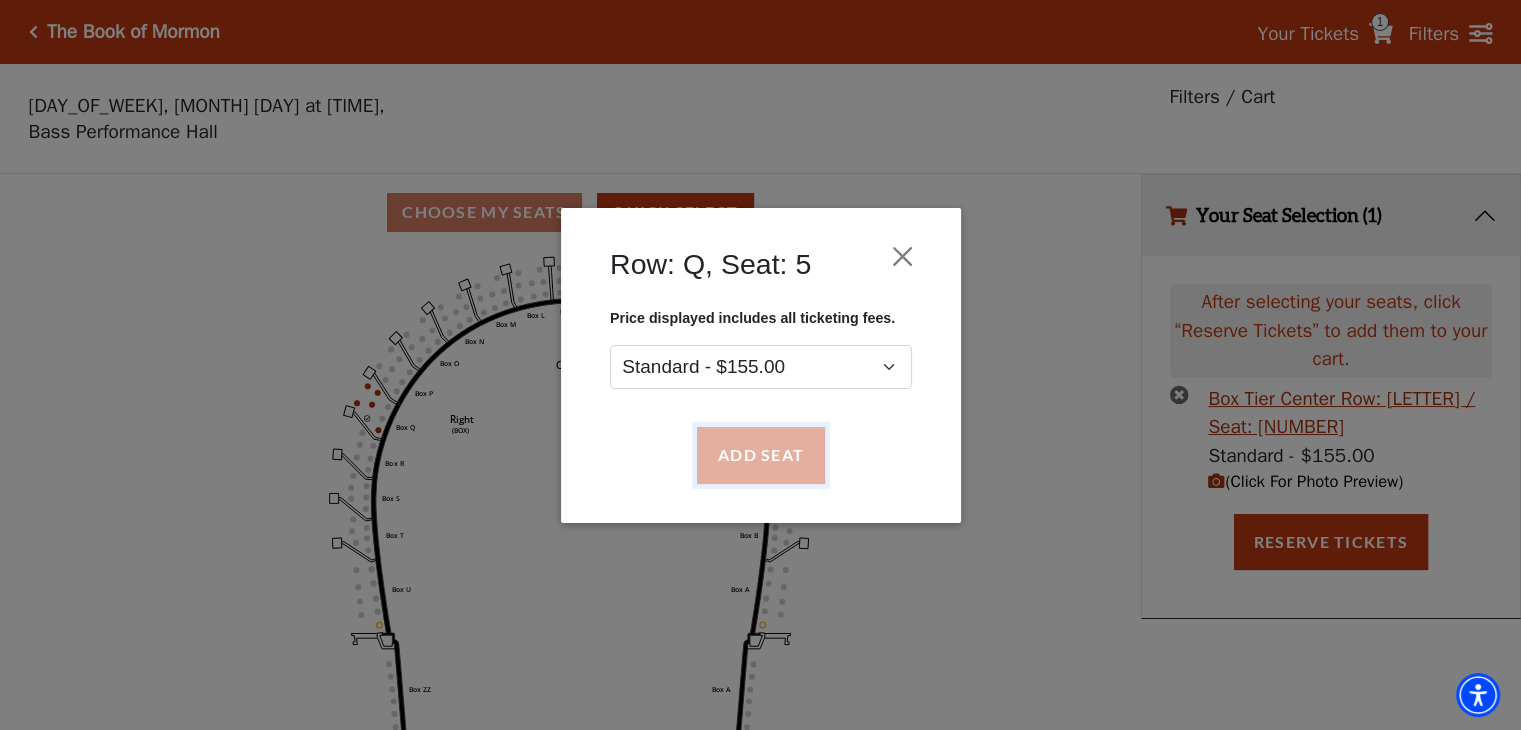 click on "Add Seat" at bounding box center (760, 455) 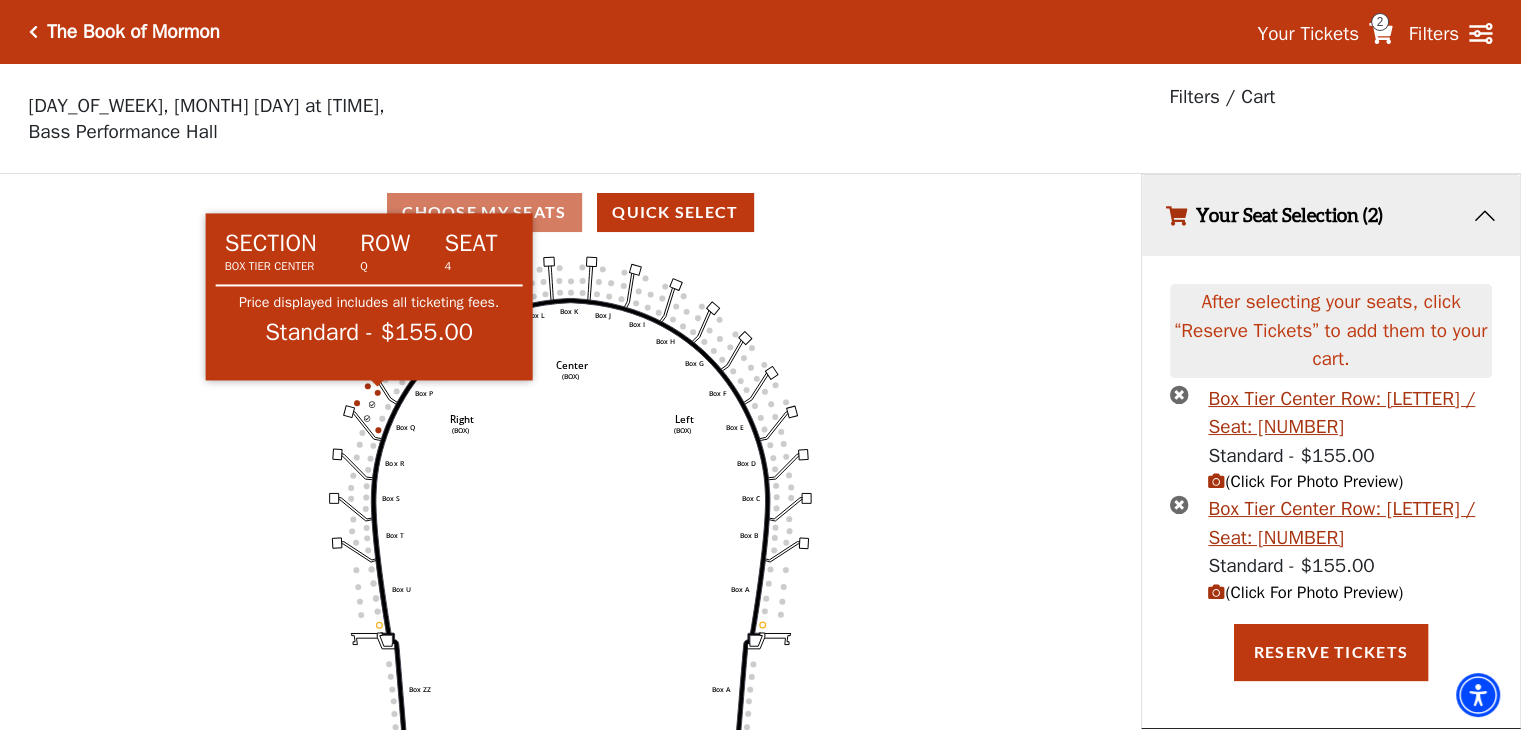 click 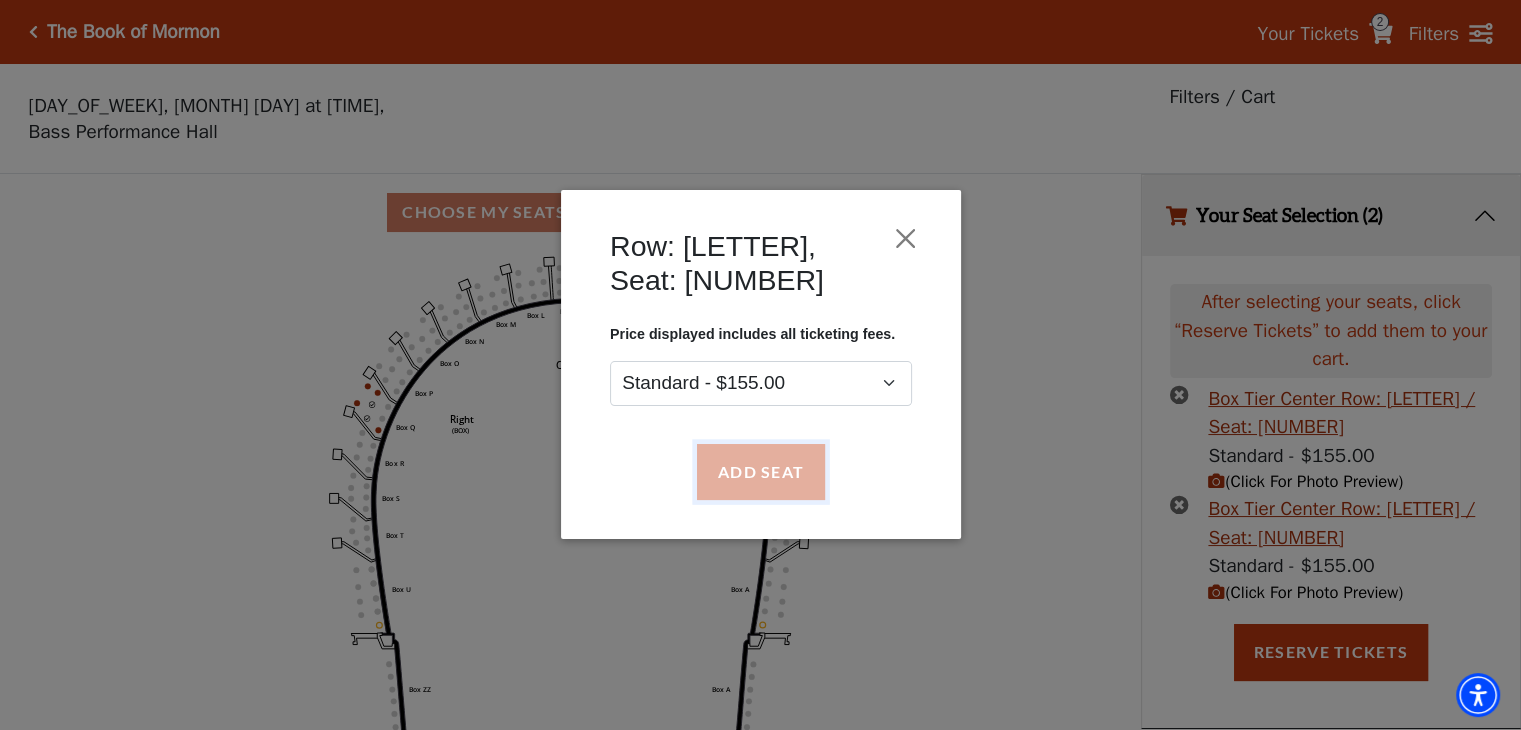 click on "Add Seat" at bounding box center [760, 472] 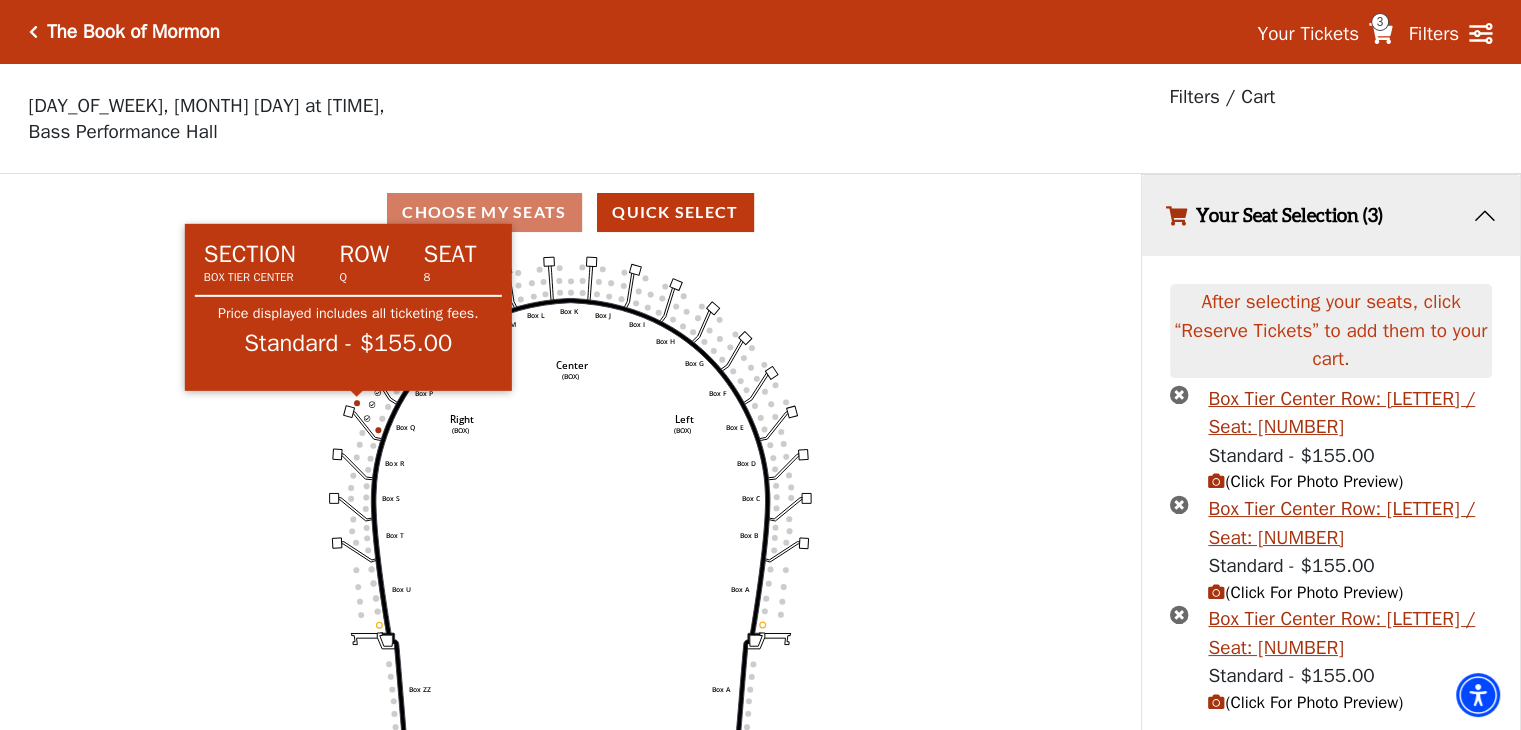 click 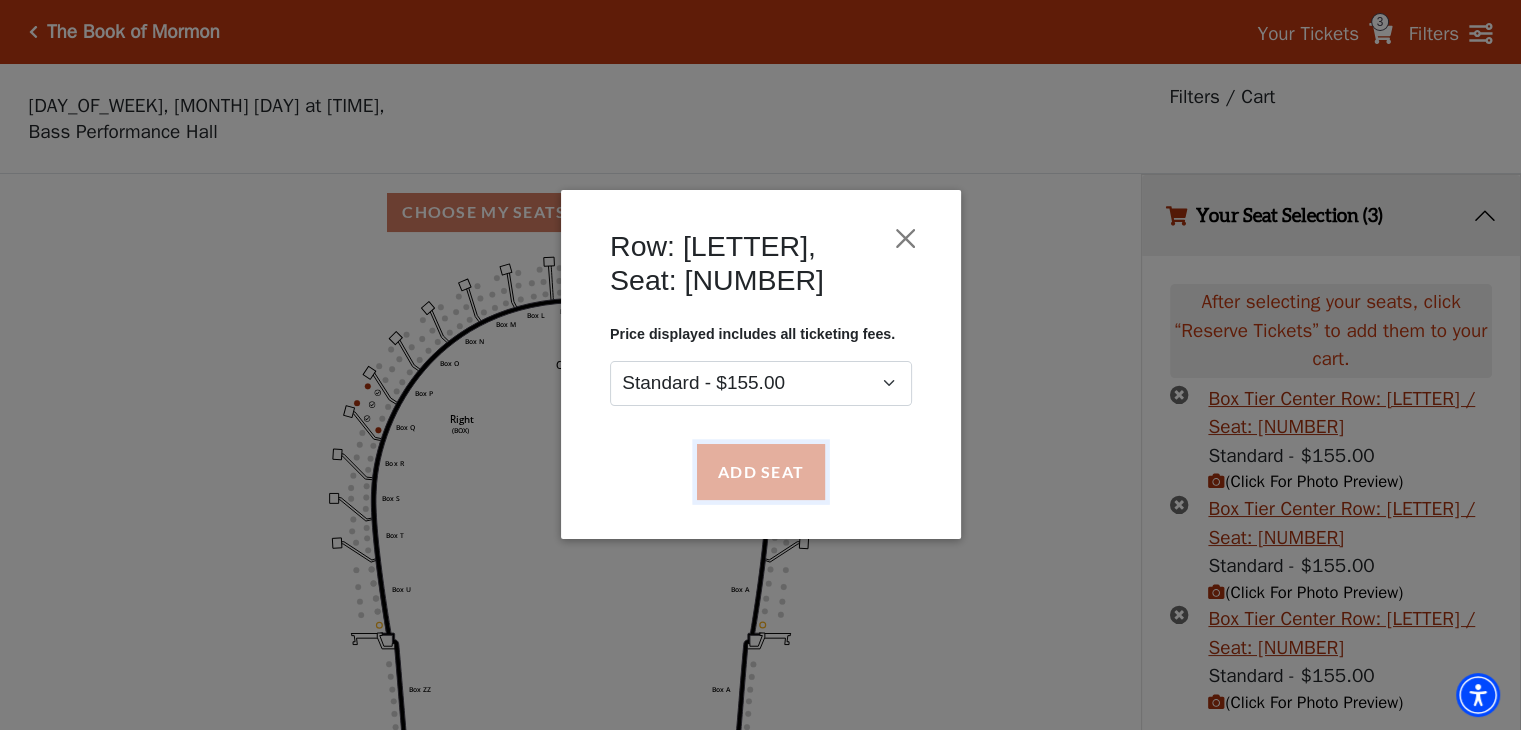 click on "Add Seat" at bounding box center (760, 472) 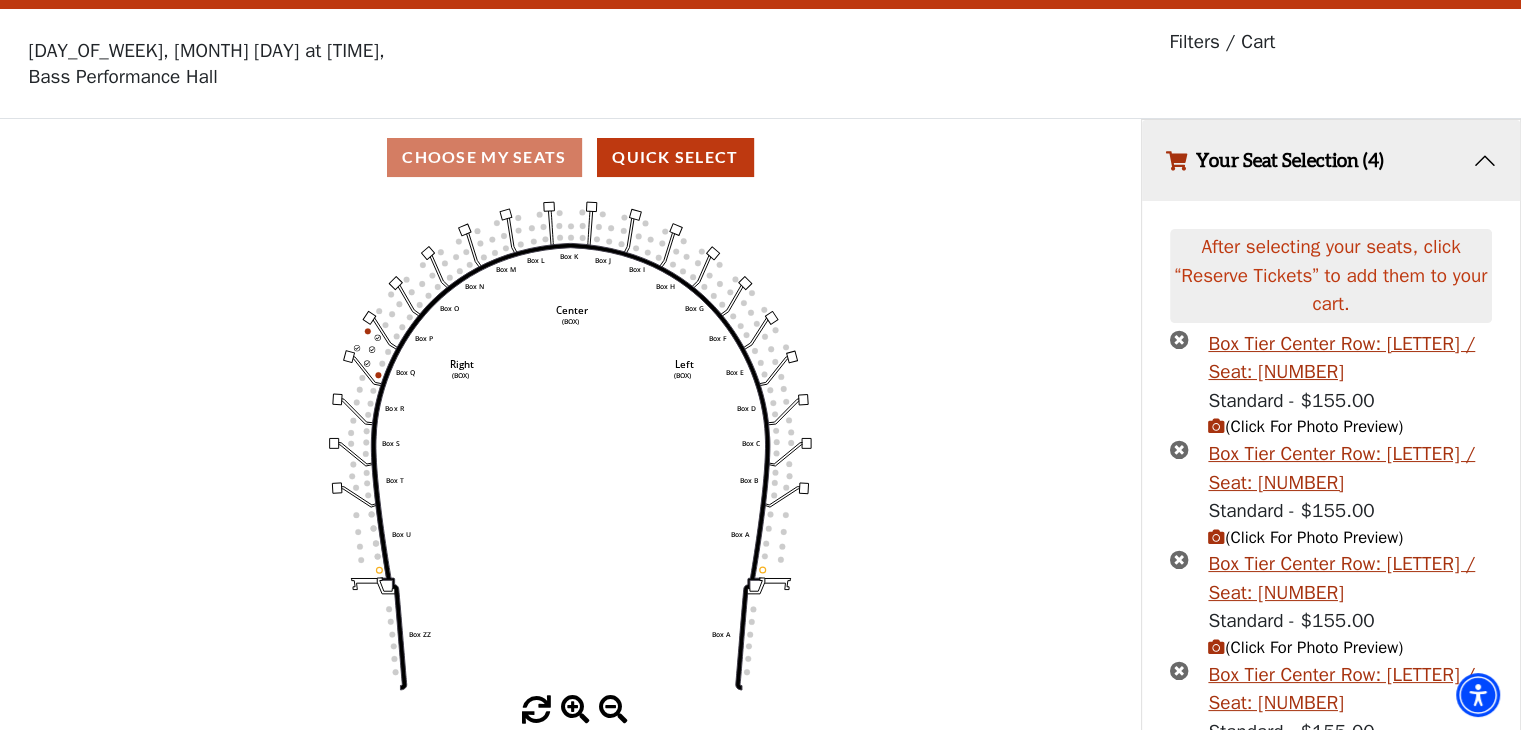 scroll, scrollTop: 56, scrollLeft: 0, axis: vertical 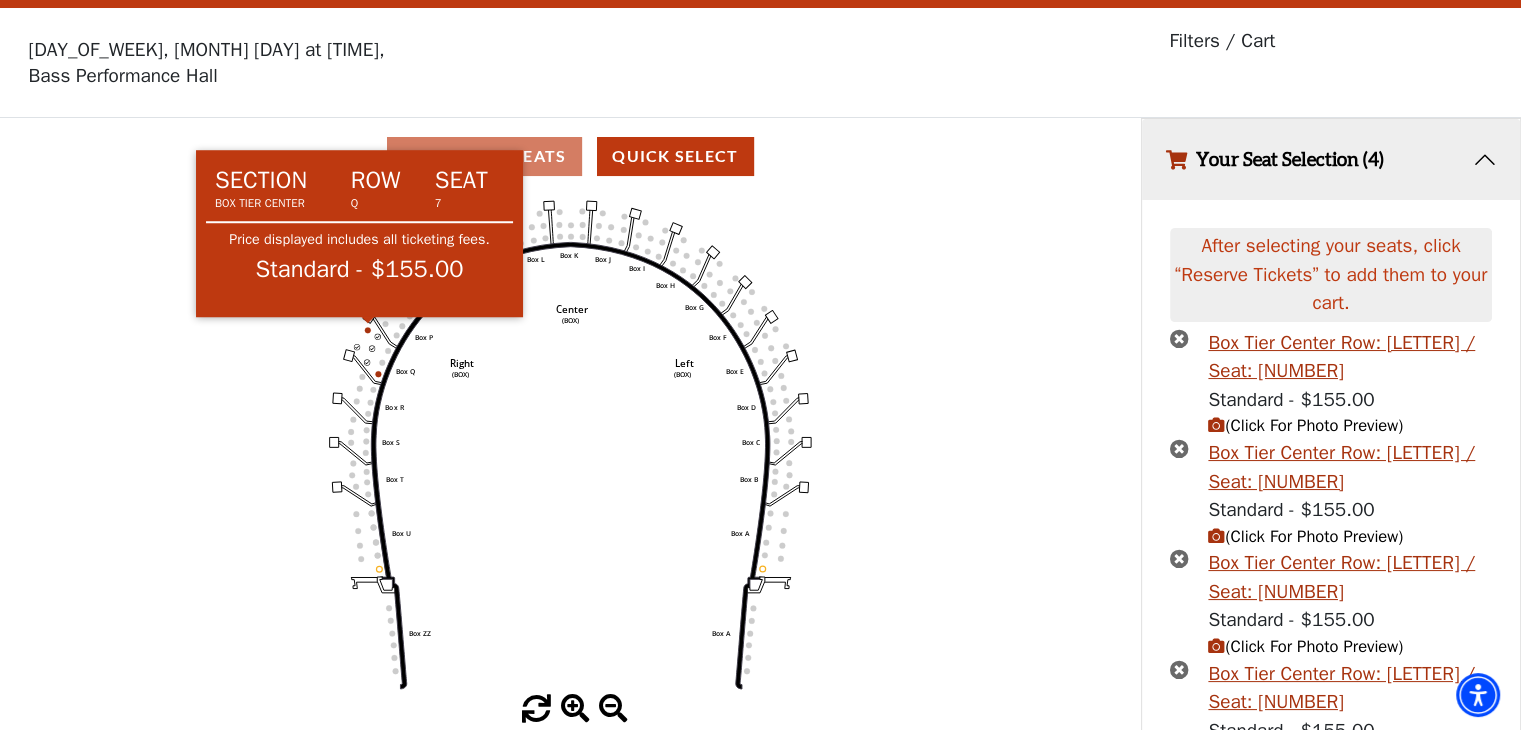 click 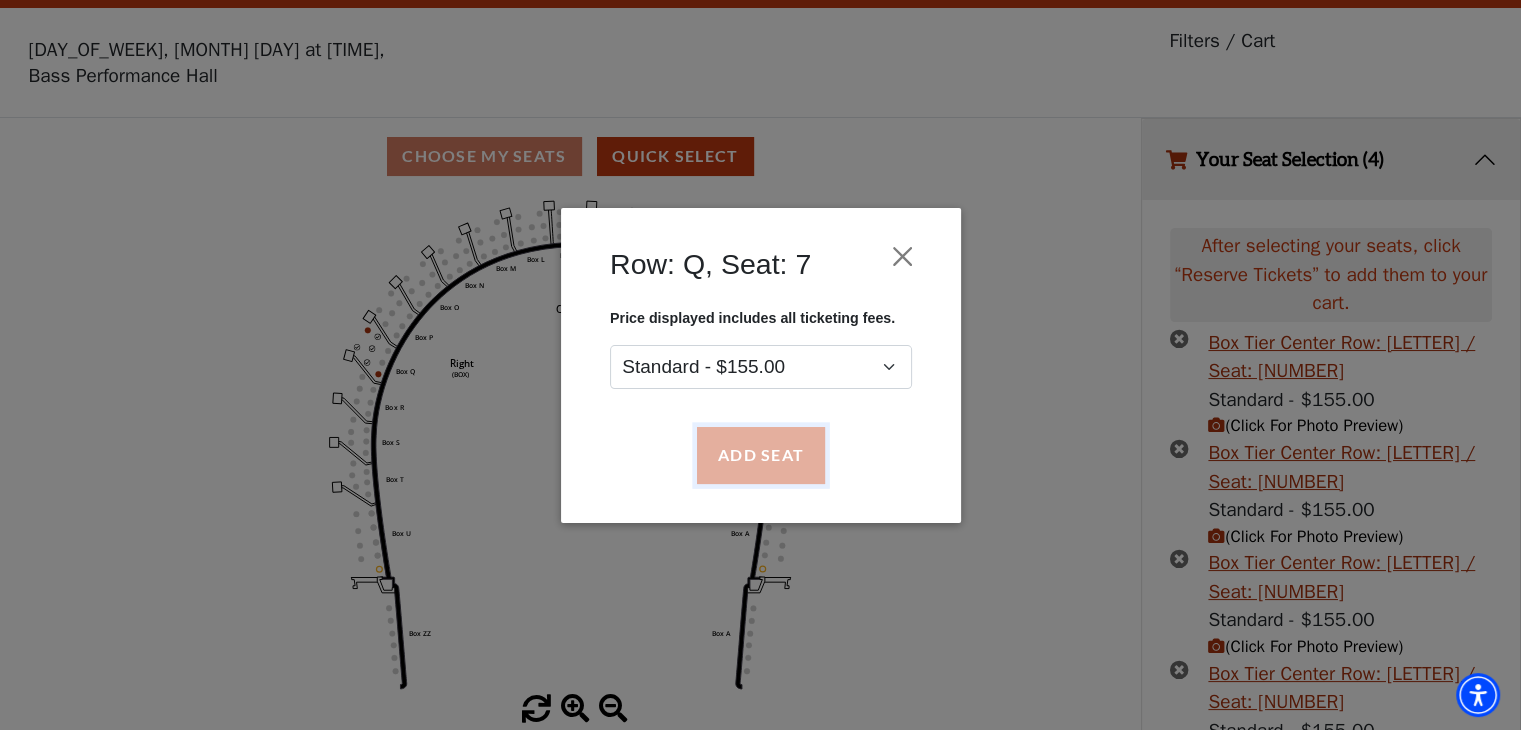 click on "Add Seat" at bounding box center [760, 455] 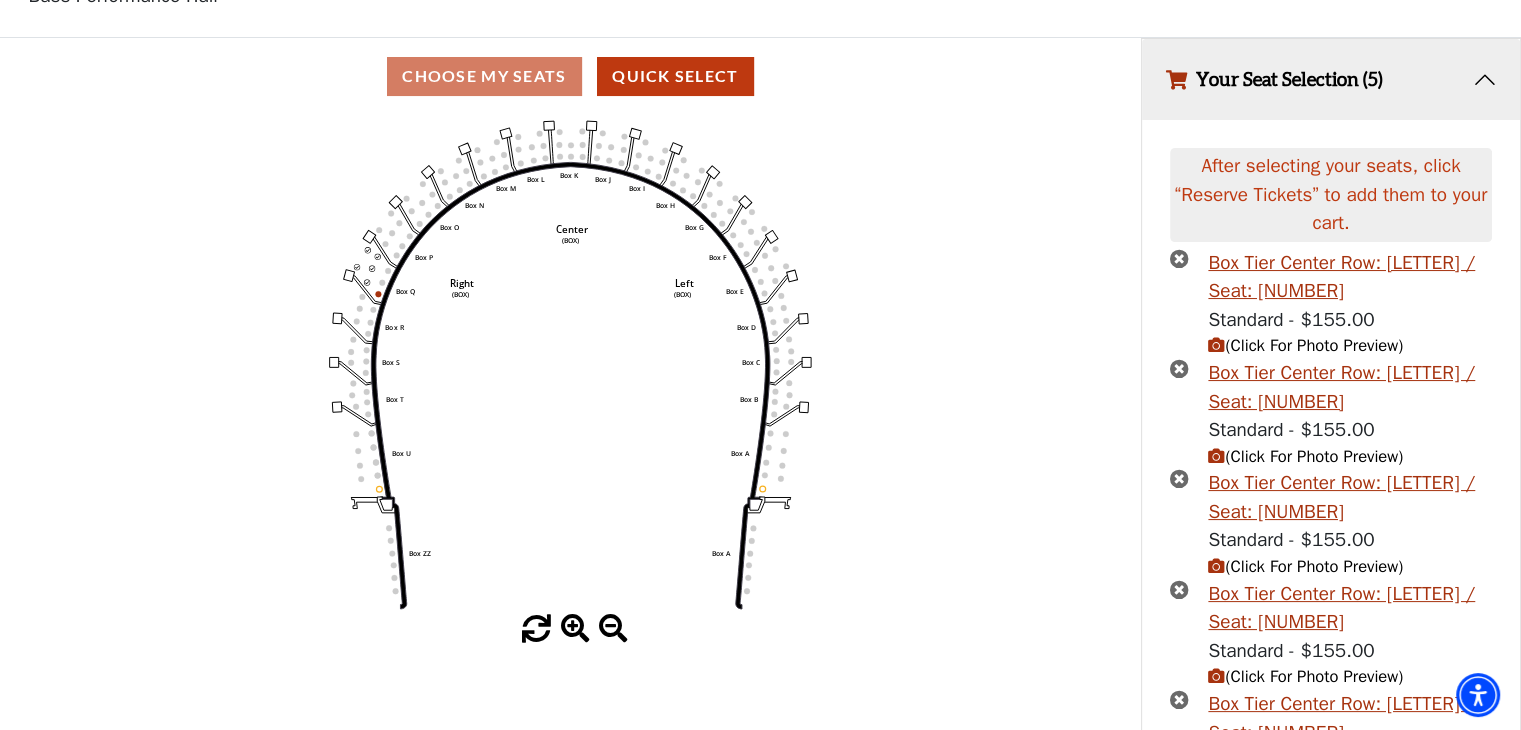 scroll, scrollTop: 138, scrollLeft: 0, axis: vertical 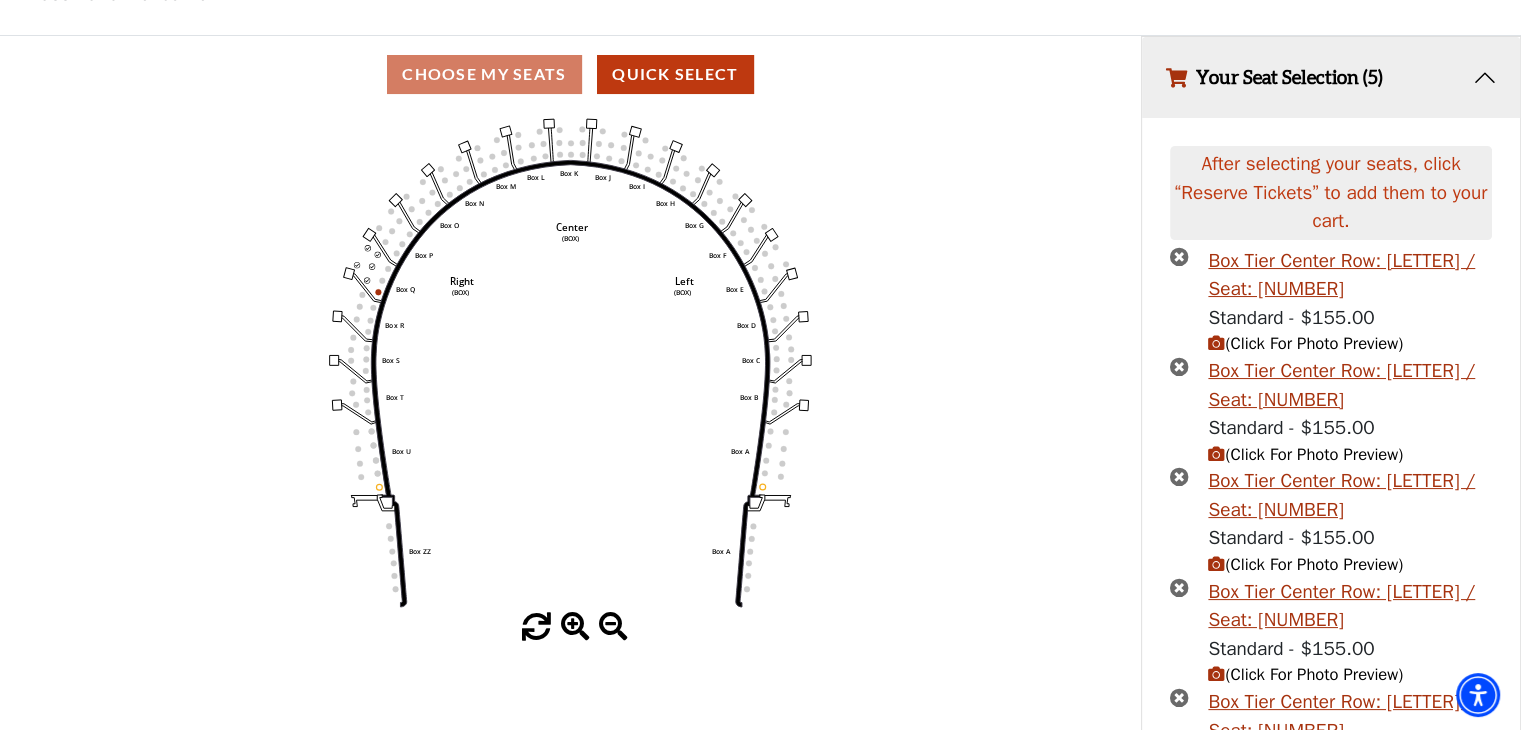 click on "Reserve Tickets" at bounding box center [1331, 846] 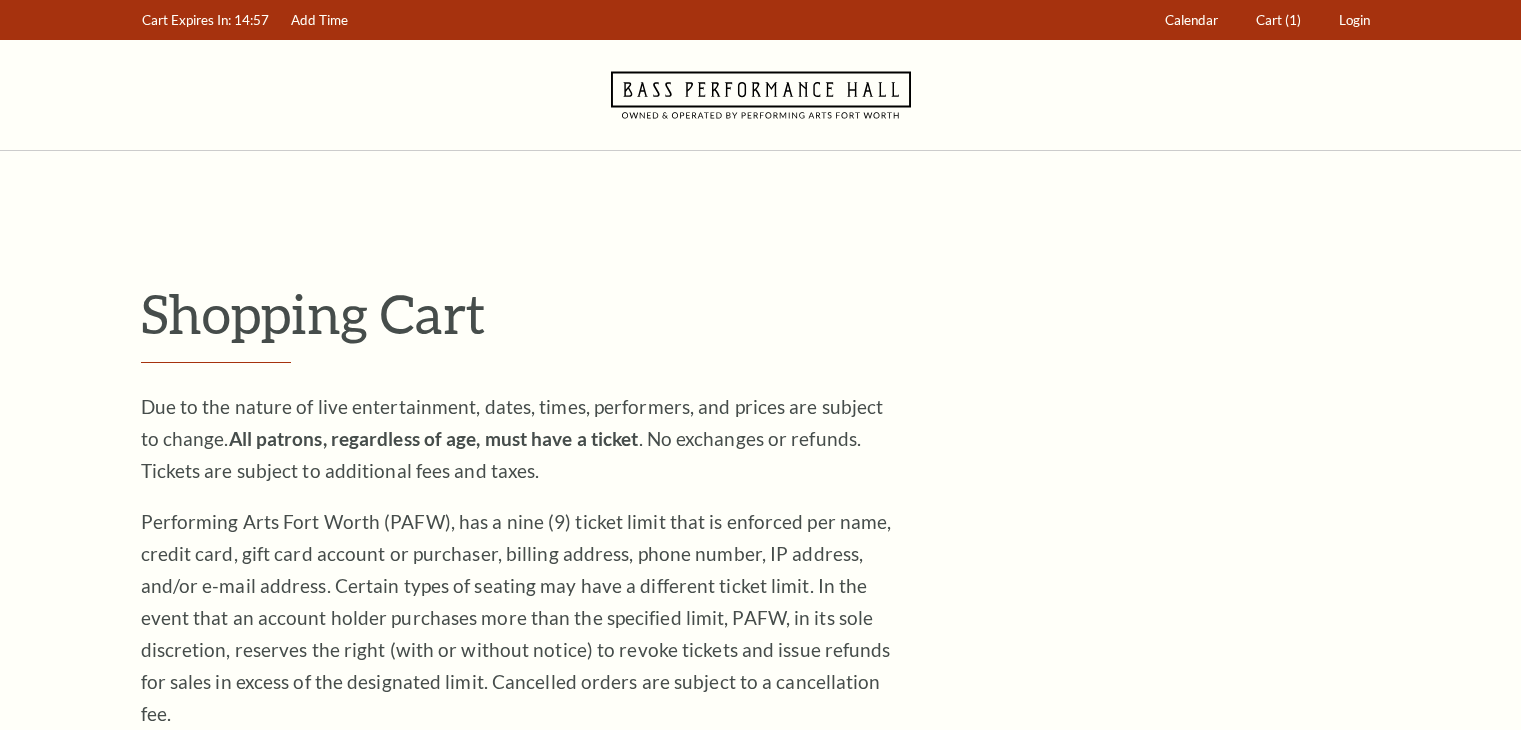 scroll, scrollTop: 0, scrollLeft: 0, axis: both 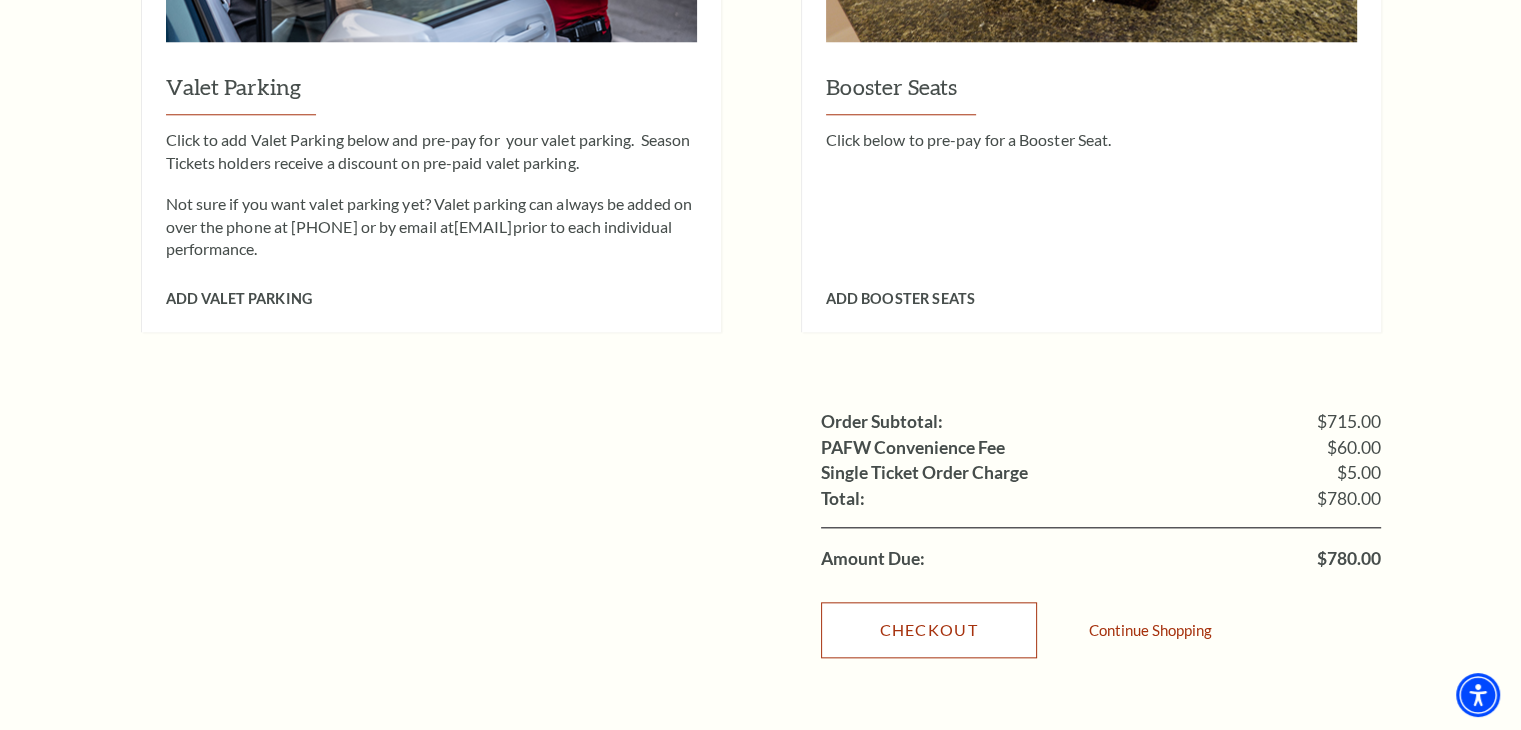 click on "Checkout" at bounding box center (929, 630) 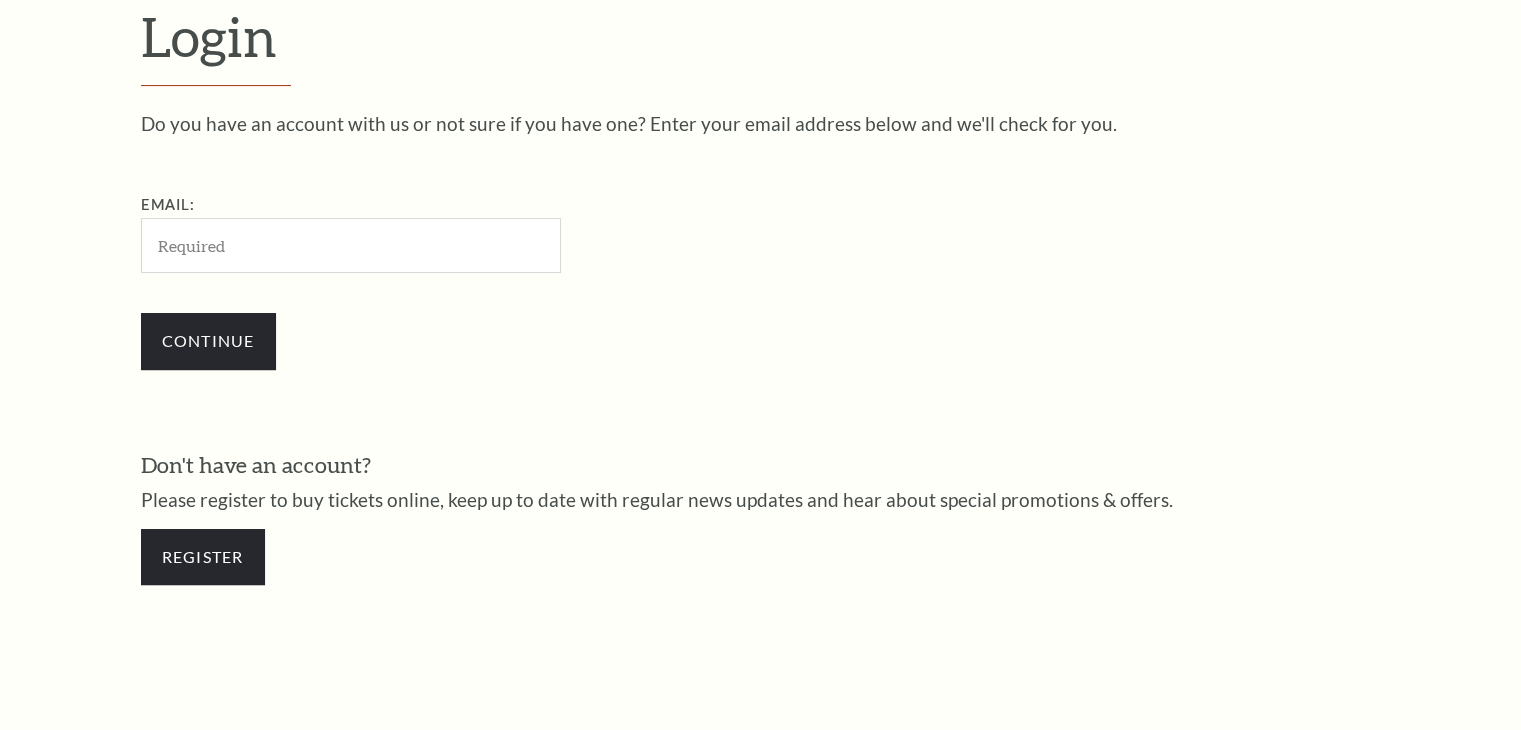 scroll, scrollTop: 0, scrollLeft: 0, axis: both 